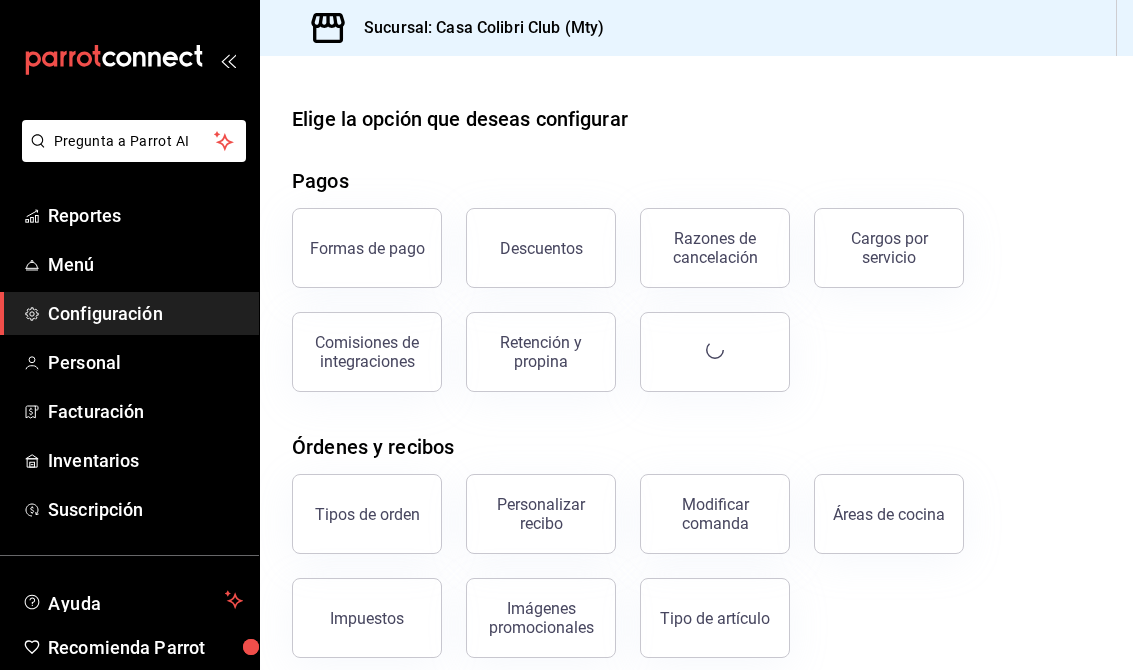 scroll, scrollTop: 0, scrollLeft: 0, axis: both 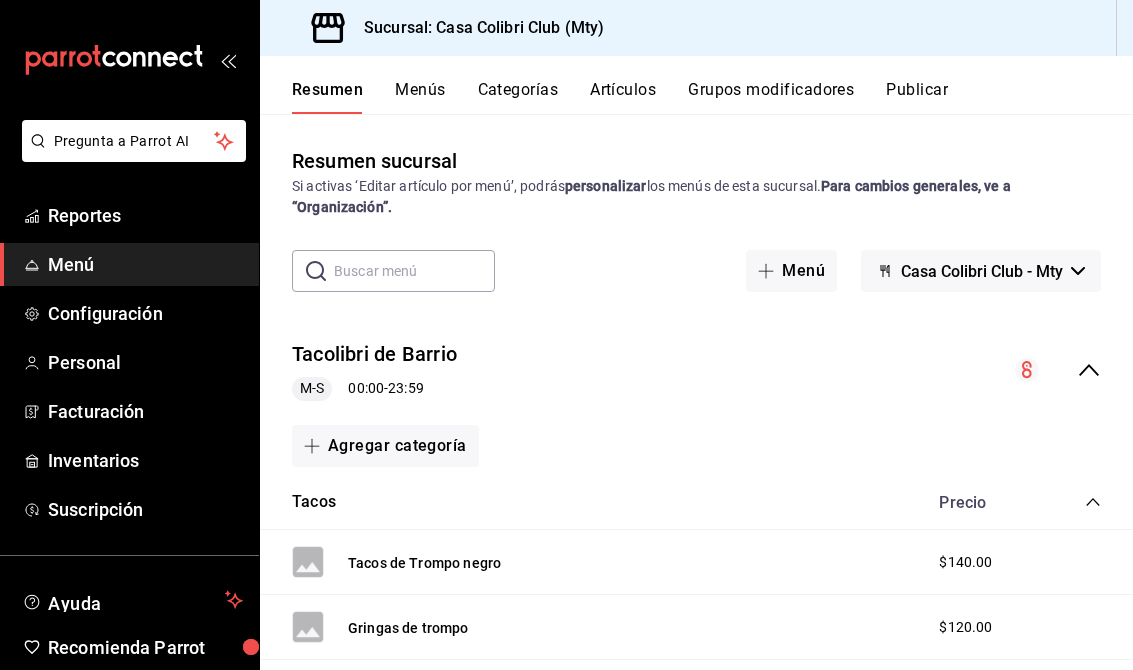 click on "Casa Colibri Club - Mty" at bounding box center (982, 271) 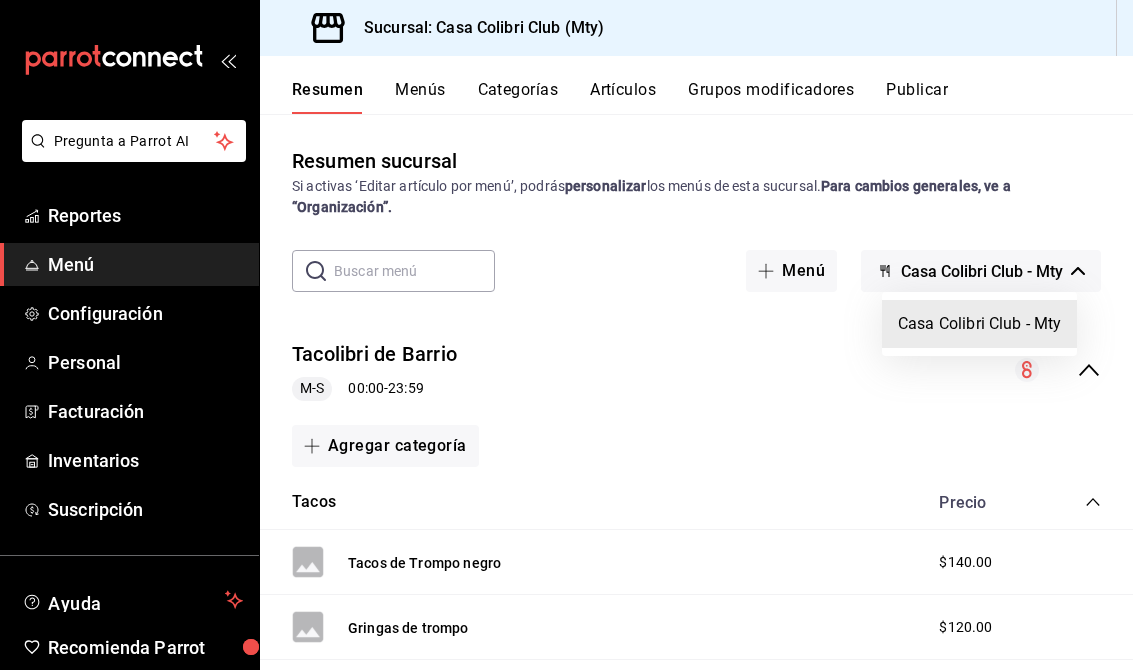 click at bounding box center (566, 335) 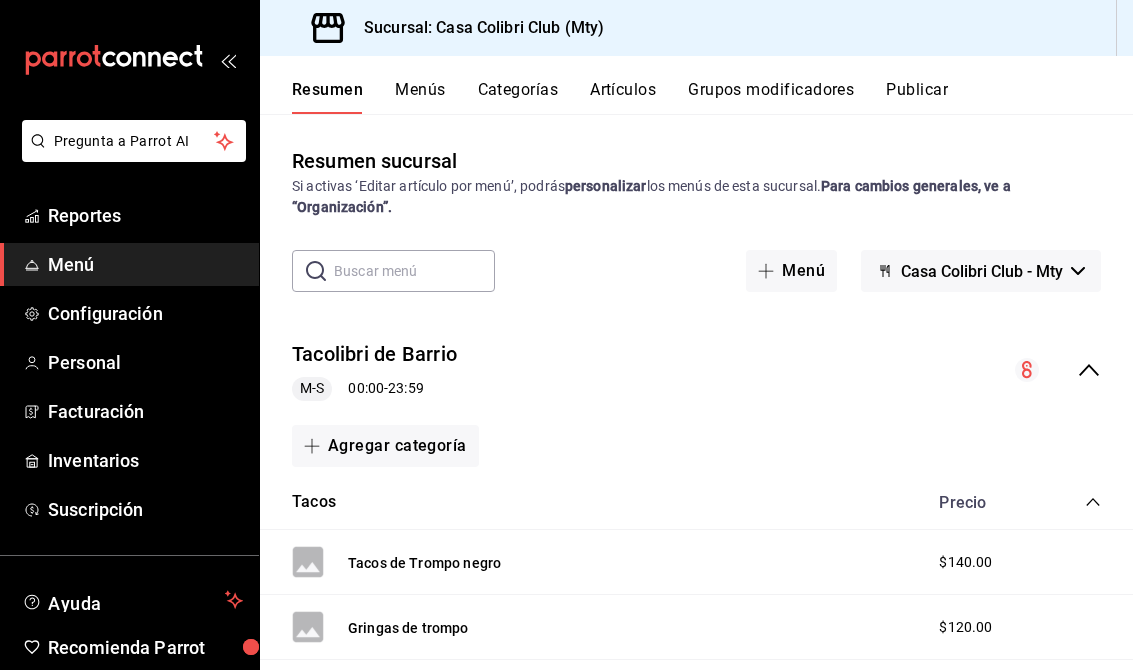 click at bounding box center (414, 271) 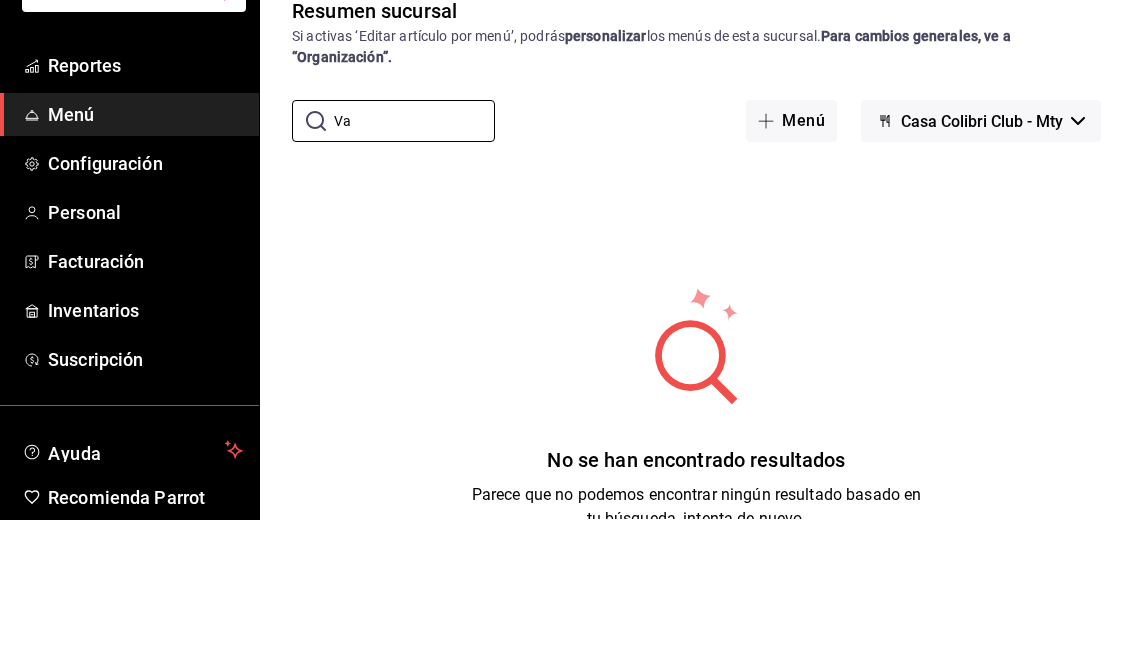 type on "V" 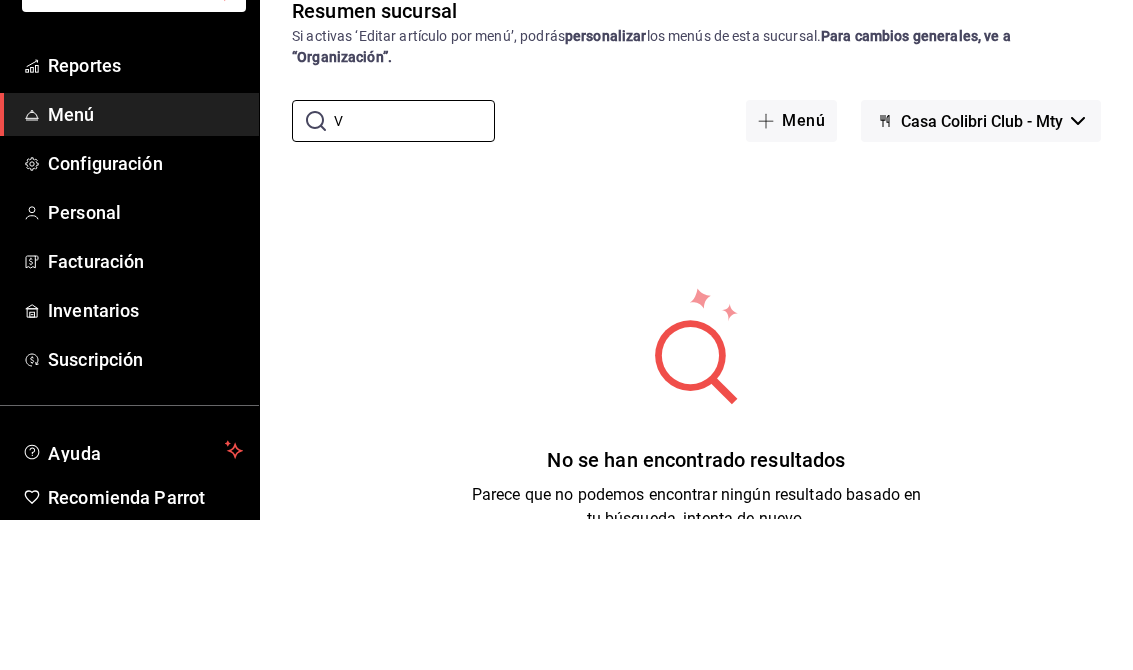 type 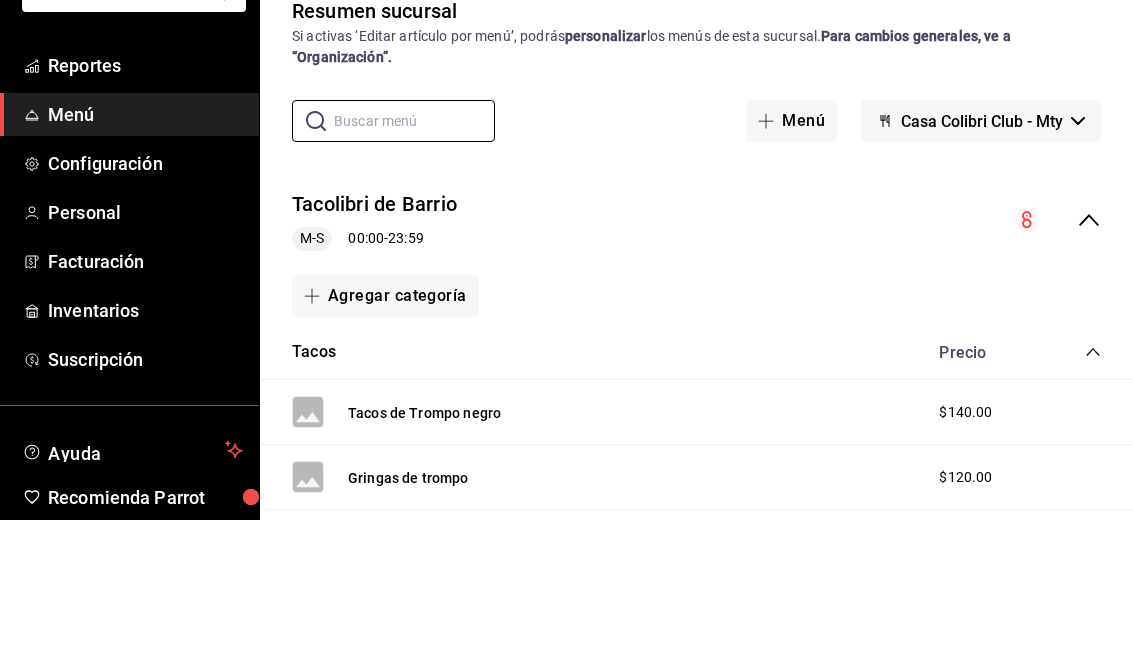 scroll, scrollTop: 31, scrollLeft: 0, axis: vertical 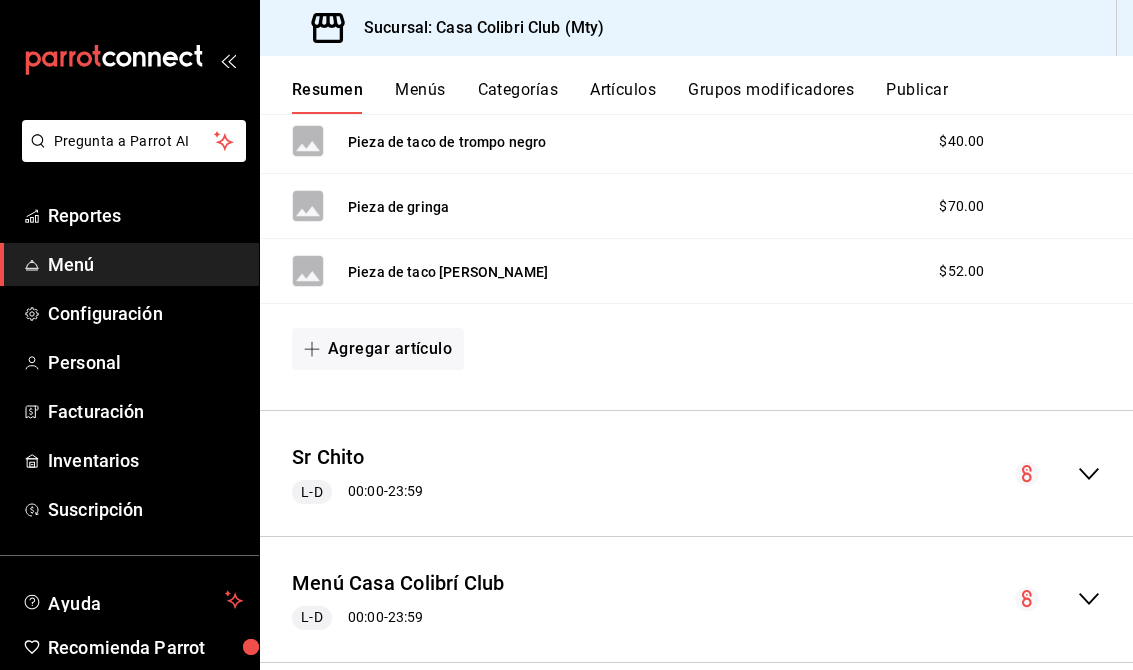 click 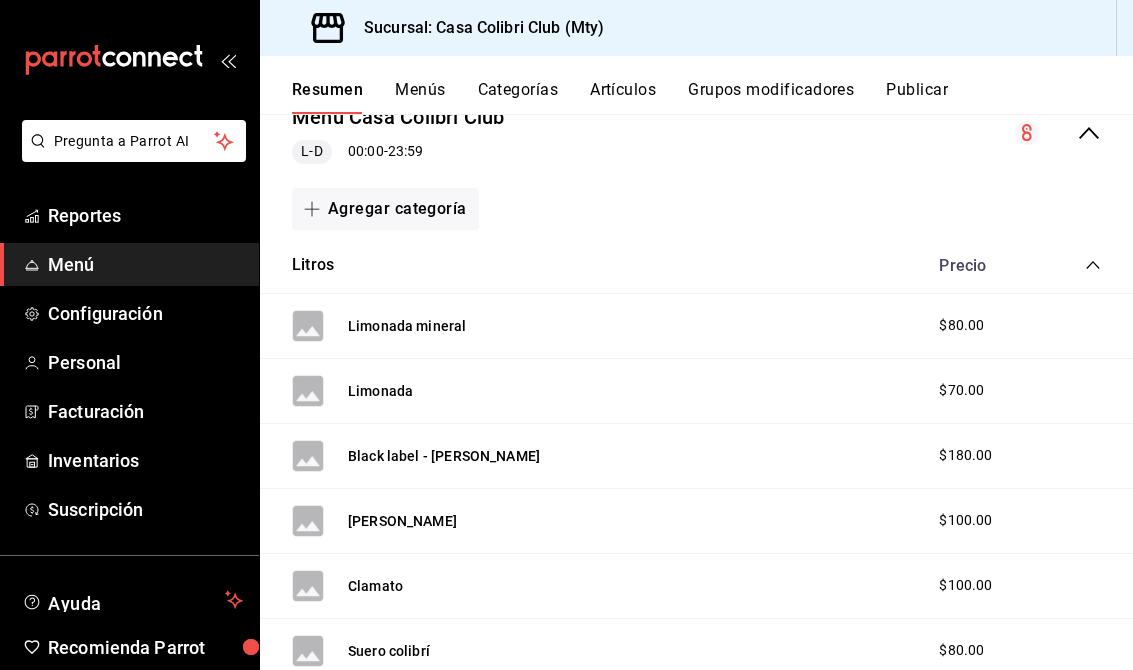 scroll, scrollTop: 1373, scrollLeft: 0, axis: vertical 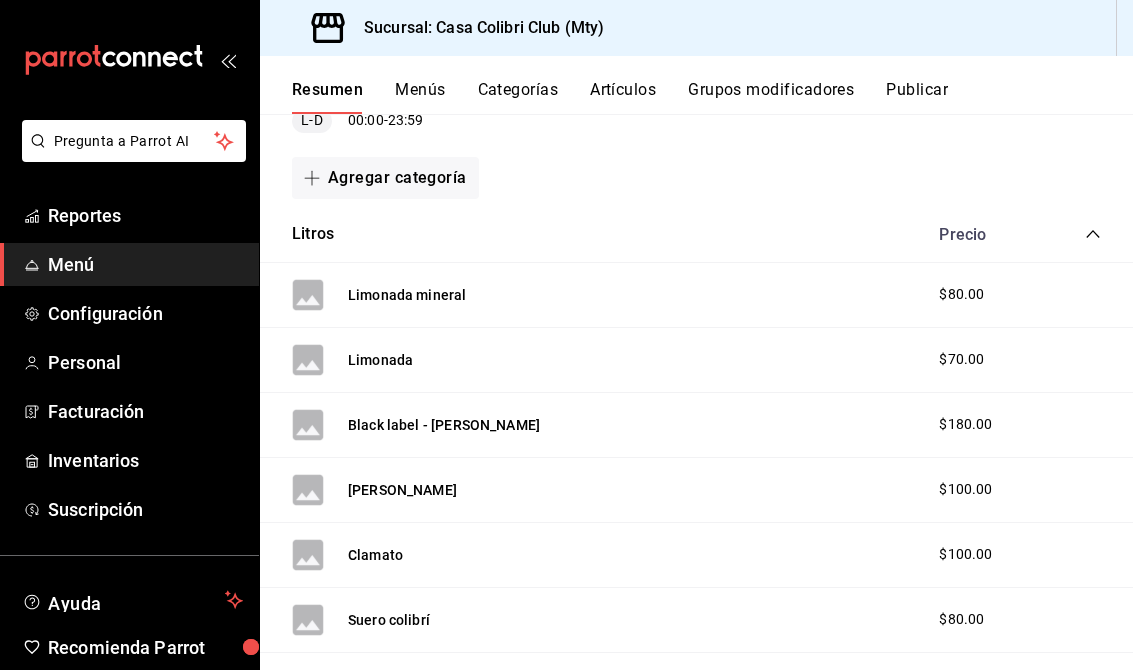 click on "[PERSON_NAME] $100.00" at bounding box center [696, 490] 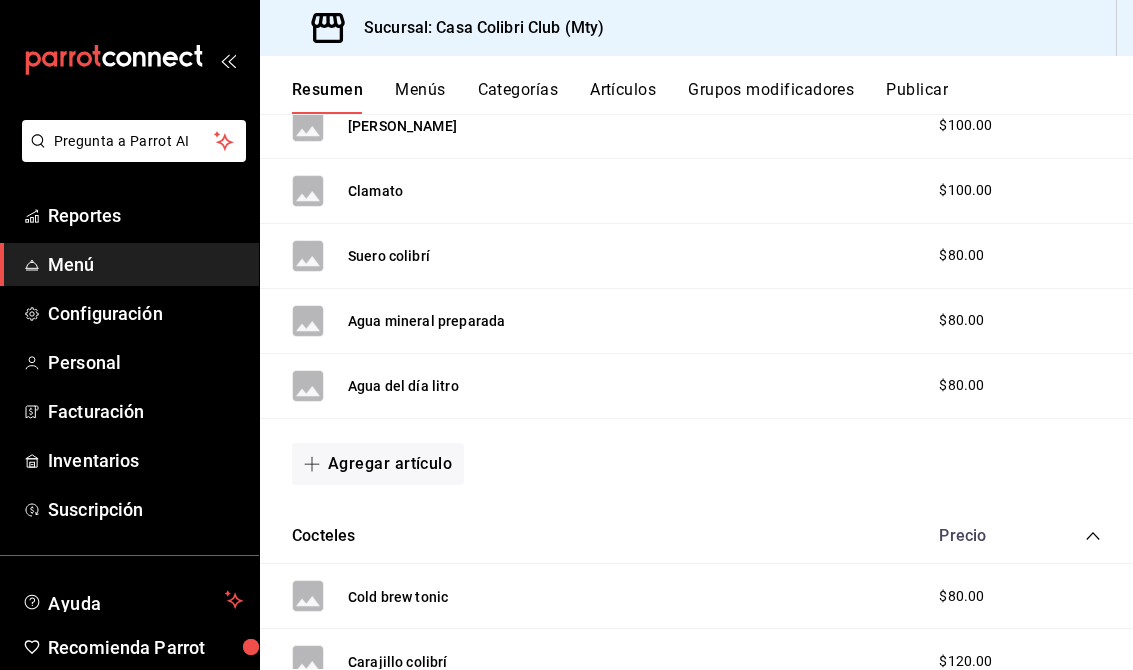 scroll, scrollTop: 1739, scrollLeft: 0, axis: vertical 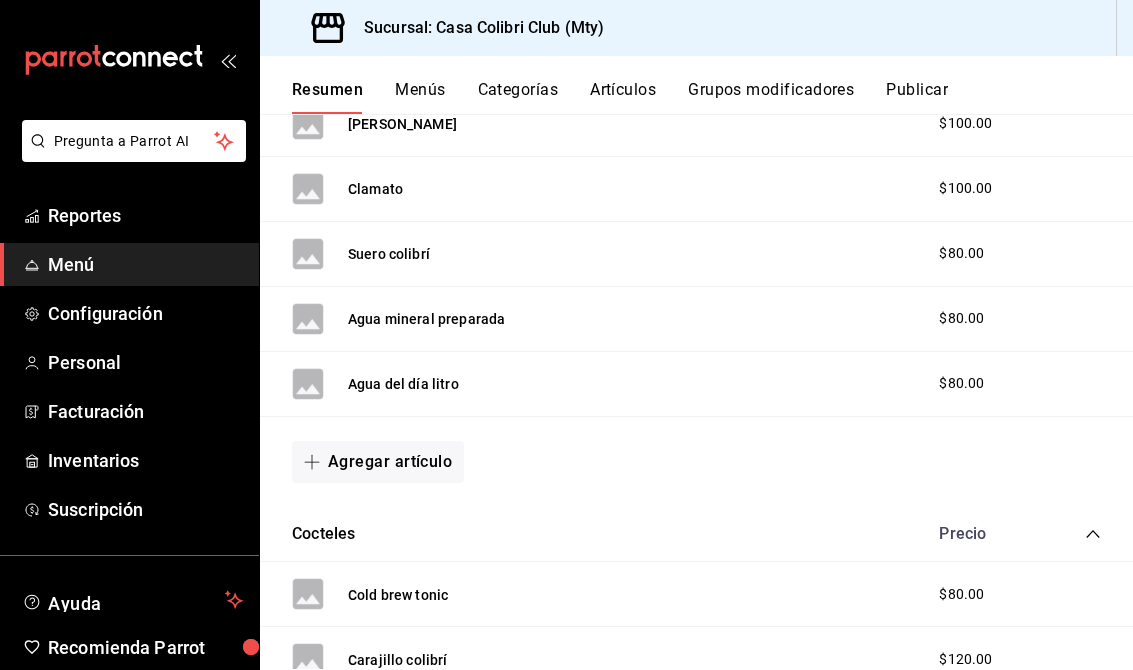 click on "Agregar artículo" at bounding box center [378, 462] 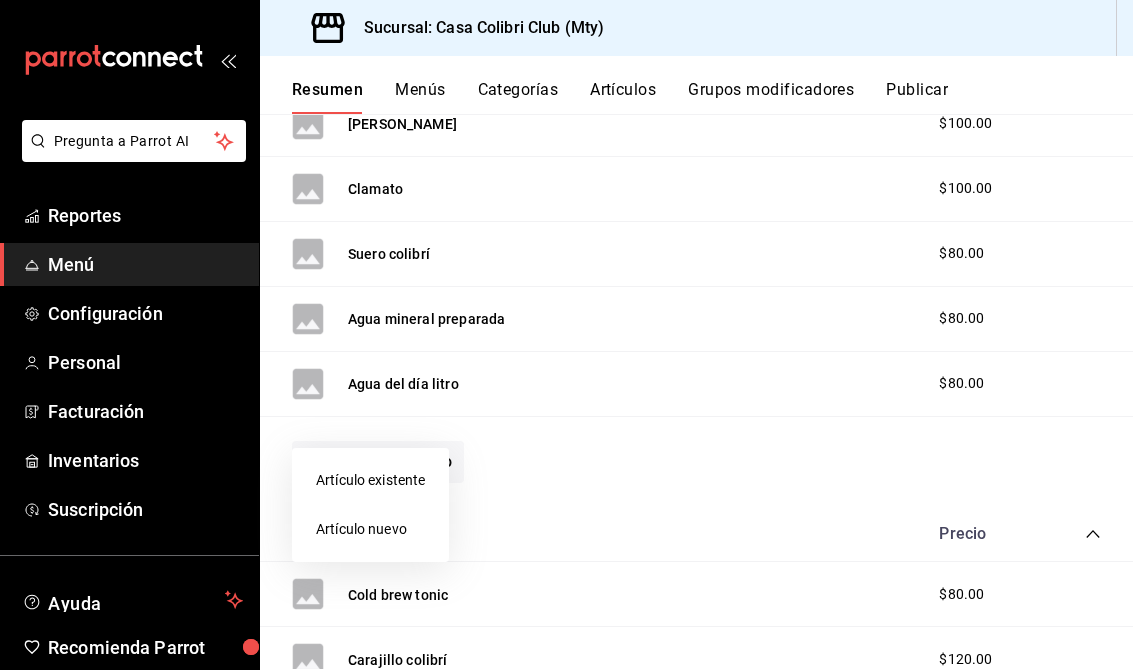 click on "Artículo existente" at bounding box center [370, 480] 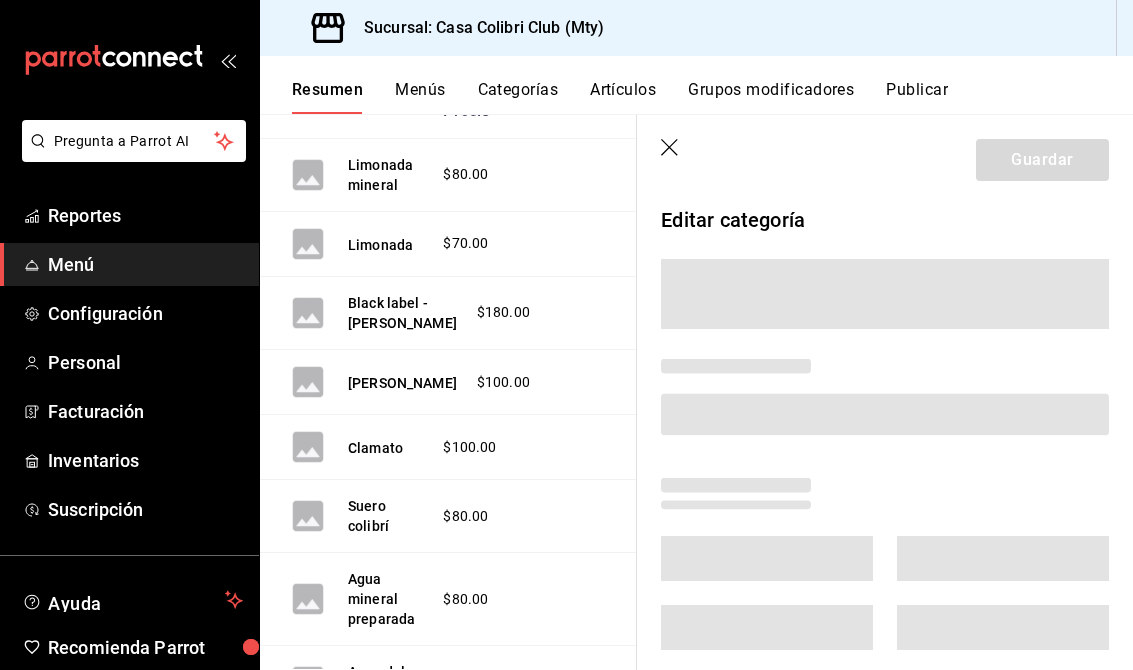scroll, scrollTop: 2099, scrollLeft: 0, axis: vertical 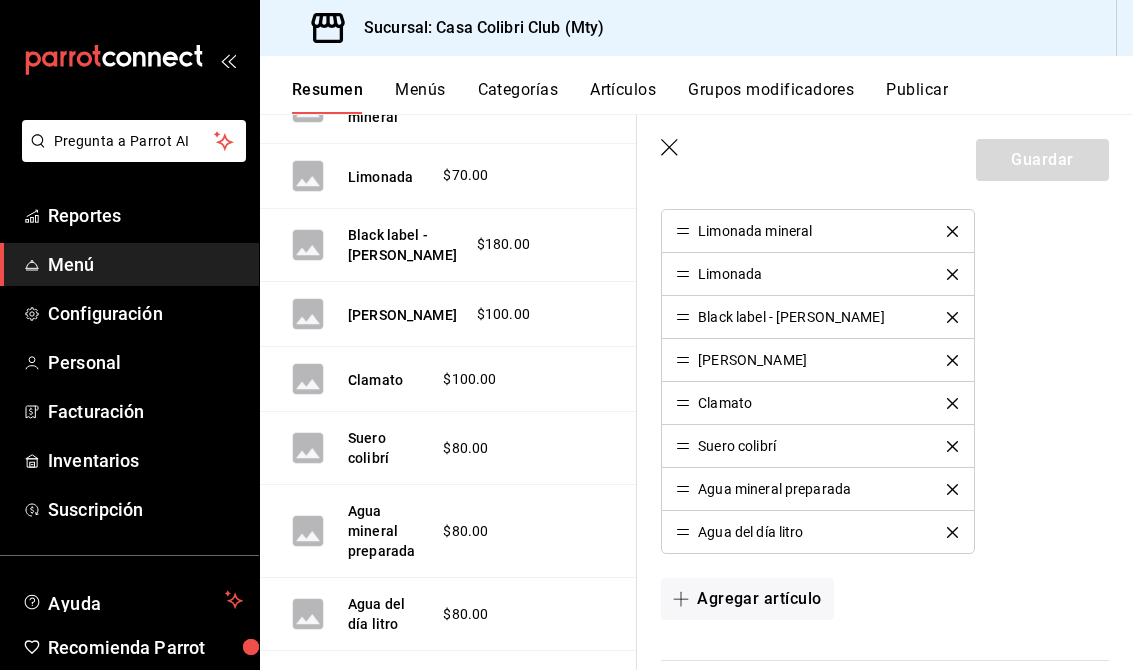 click on "[PERSON_NAME]" at bounding box center (402, 315) 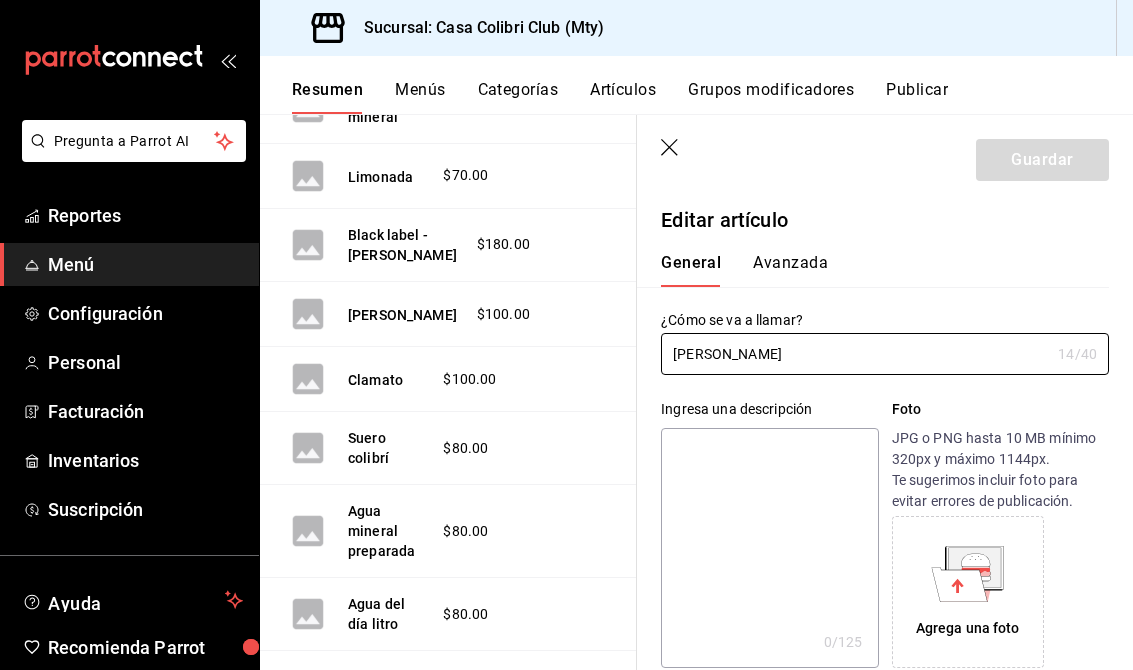 click on "[PERSON_NAME]" at bounding box center (855, 354) 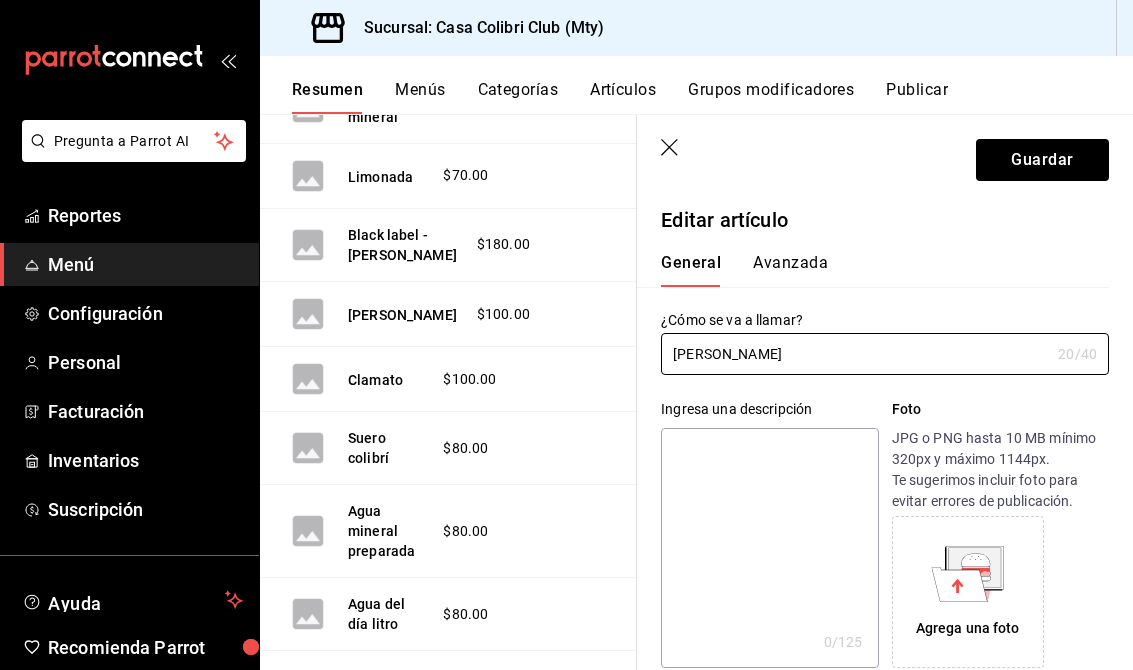 scroll, scrollTop: 0, scrollLeft: 0, axis: both 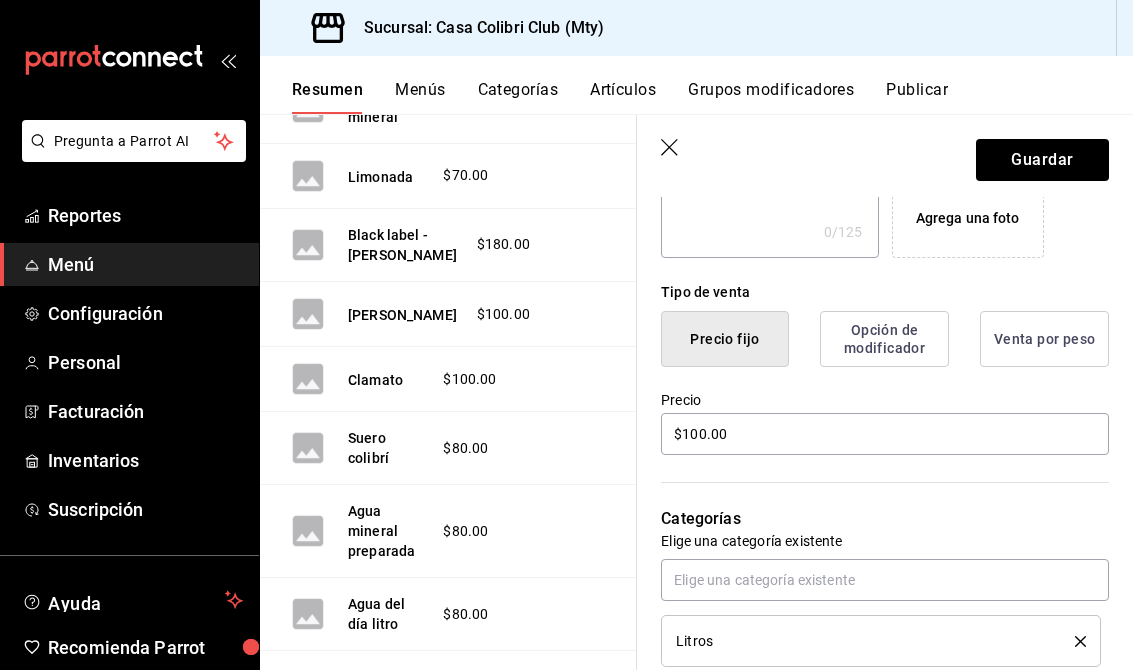 type on "[PERSON_NAME]" 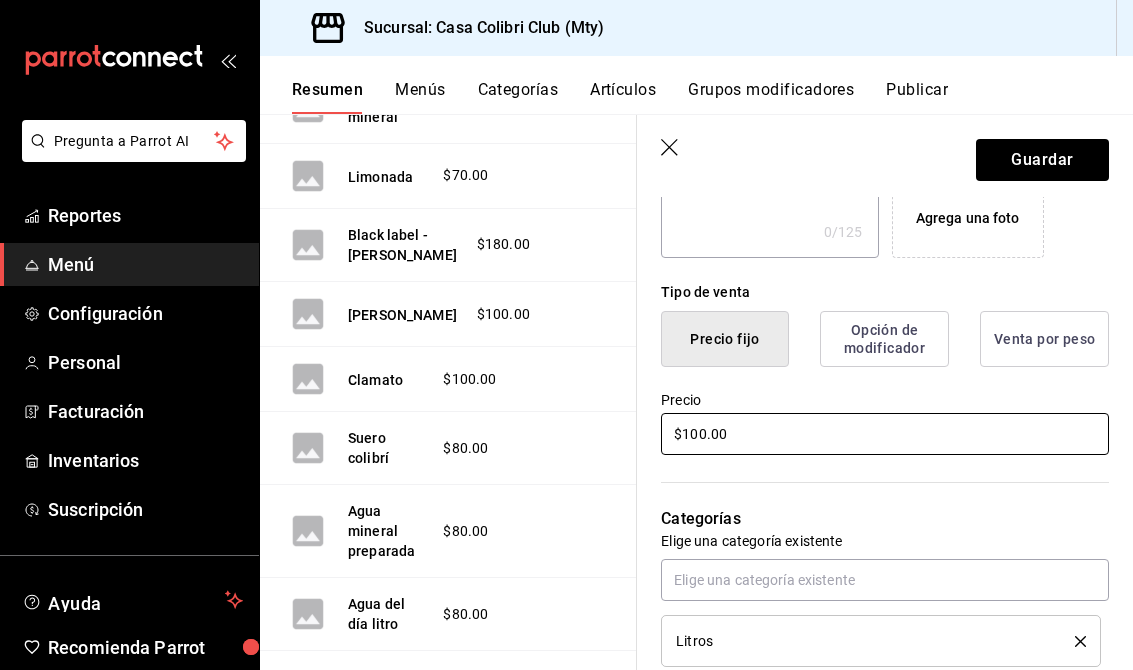 click on "$100.00" at bounding box center [885, 434] 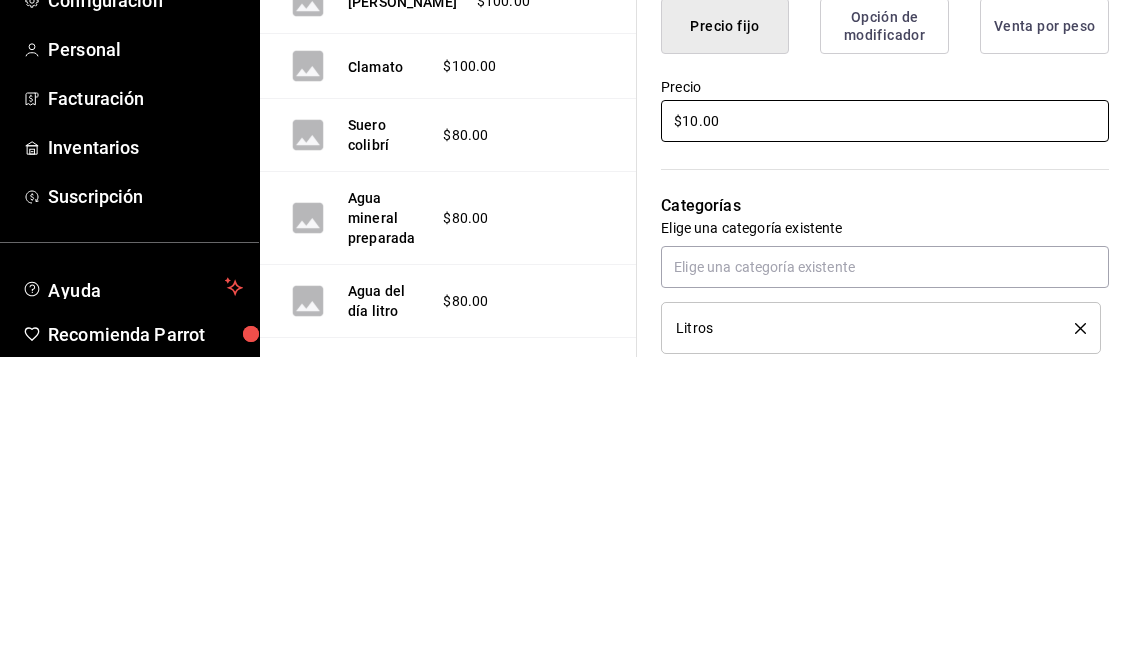 type on "$1.00" 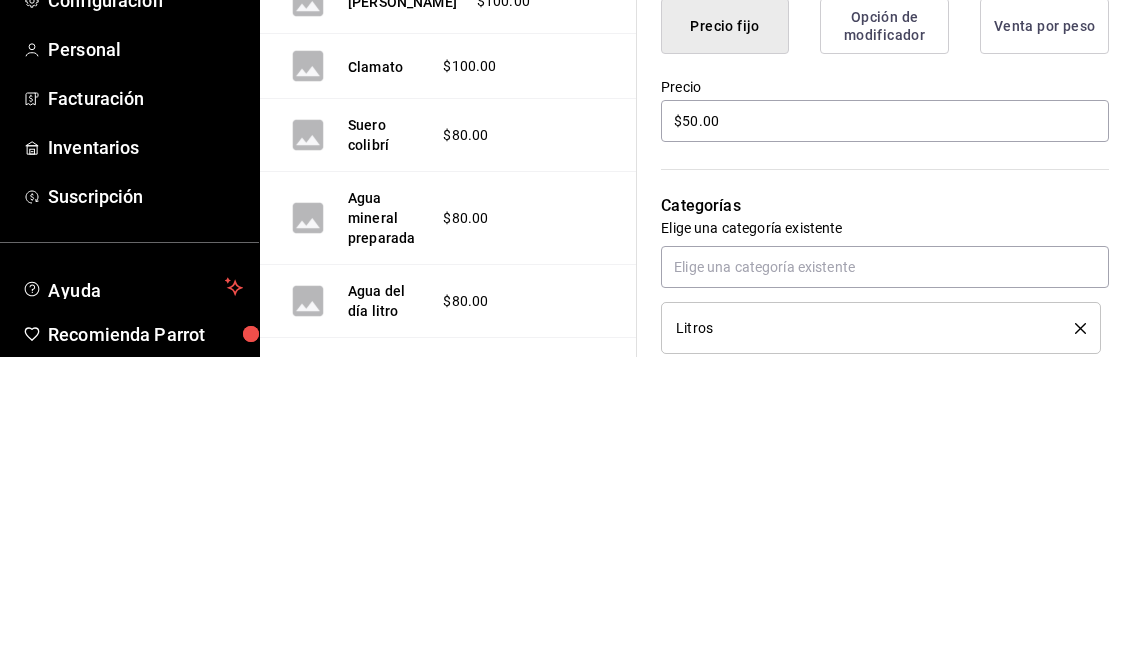 scroll, scrollTop: 31, scrollLeft: 0, axis: vertical 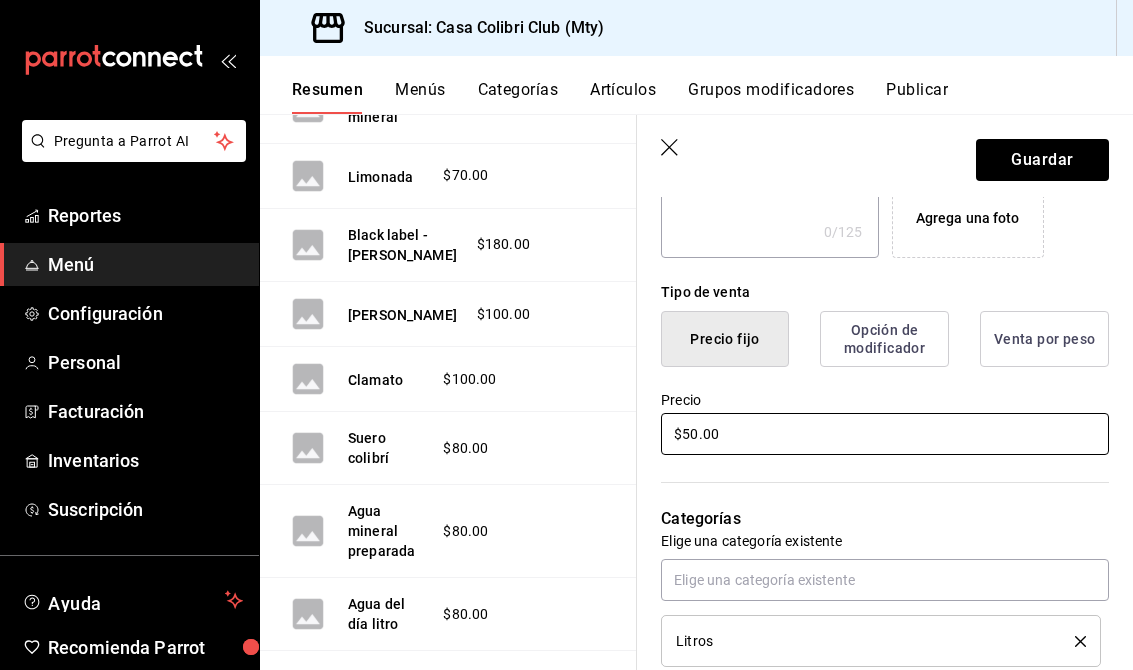 type on "$50.00" 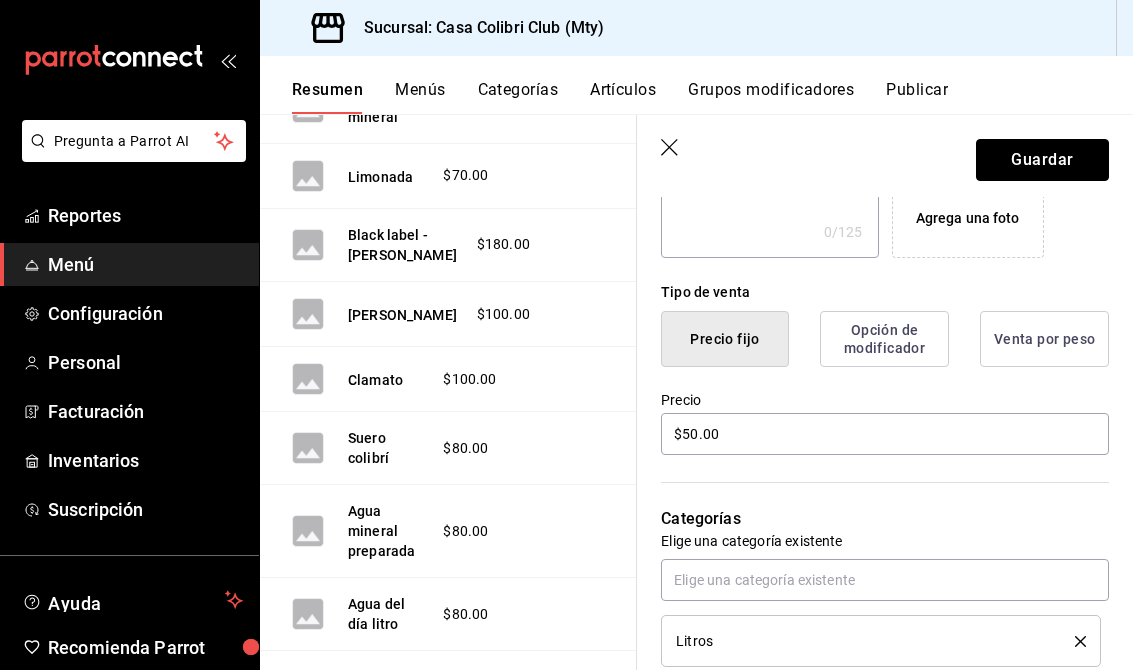 click on "Guardar" at bounding box center [1042, 160] 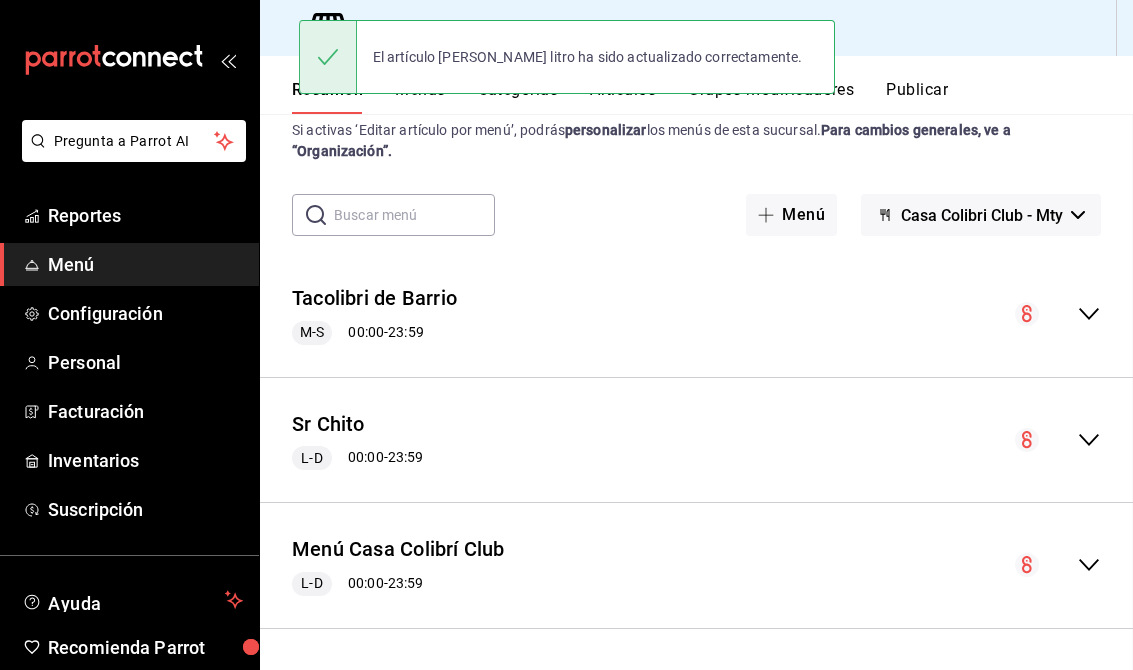 scroll, scrollTop: 0, scrollLeft: 0, axis: both 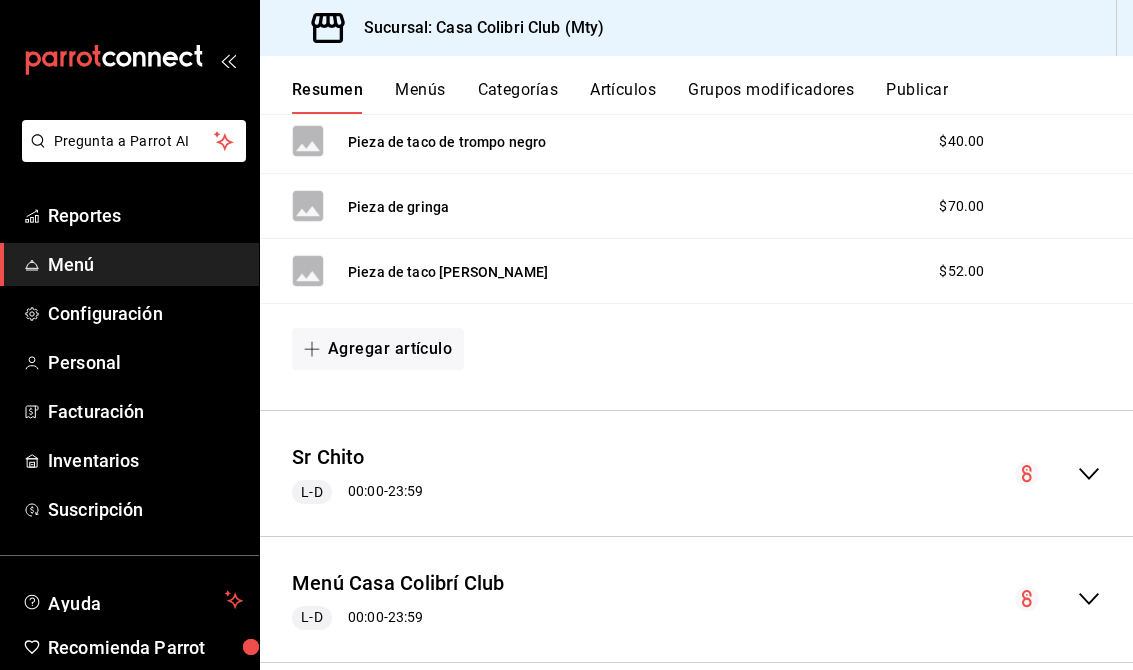 click on "Menú Casa Colibrí Club L-D 00:00  -  23:59" at bounding box center (696, 599) 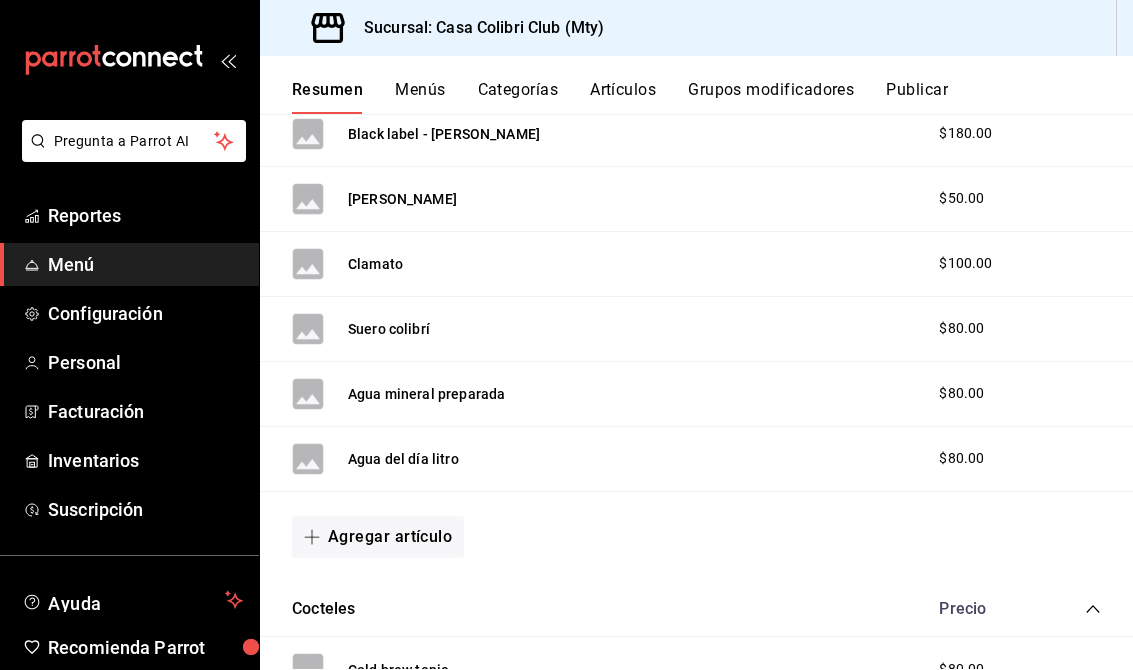 scroll, scrollTop: 1658, scrollLeft: 0, axis: vertical 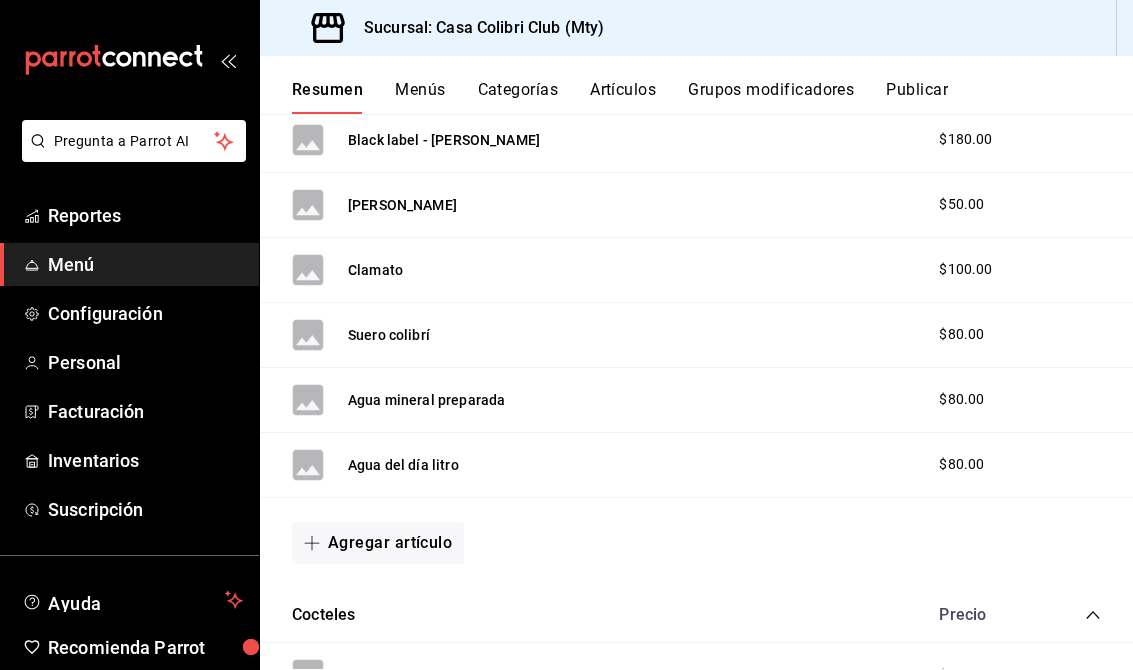 click on "Agua mineral preparada" at bounding box center [426, 400] 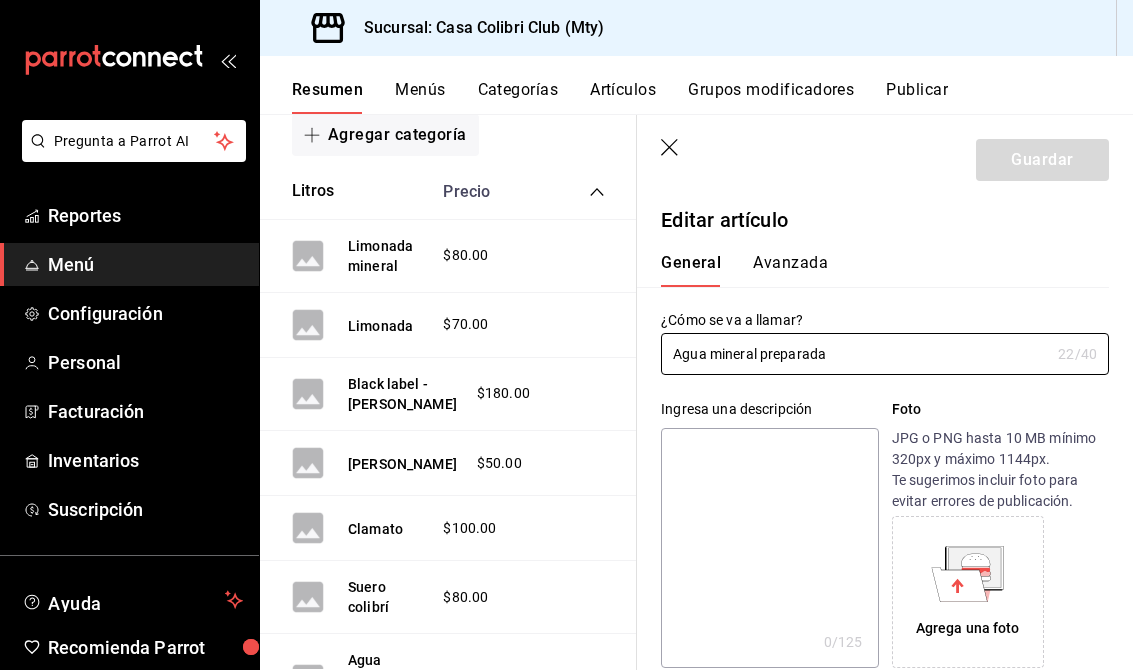 click on "Agua mineral preparada" at bounding box center (855, 354) 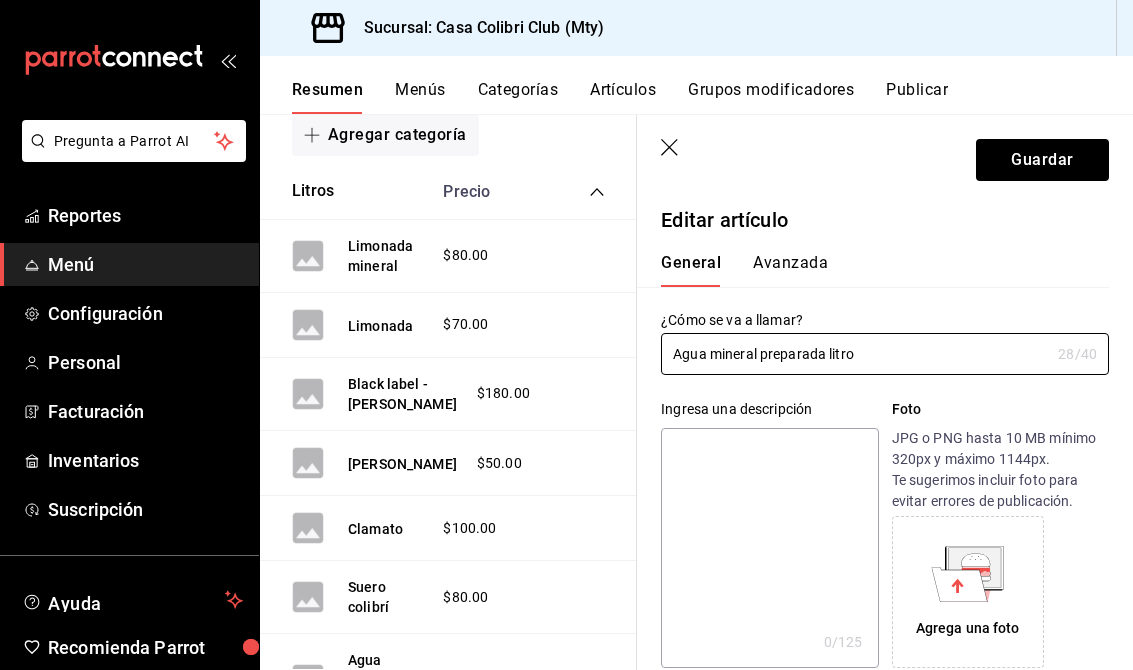 type on "Agua mineral preparada litro" 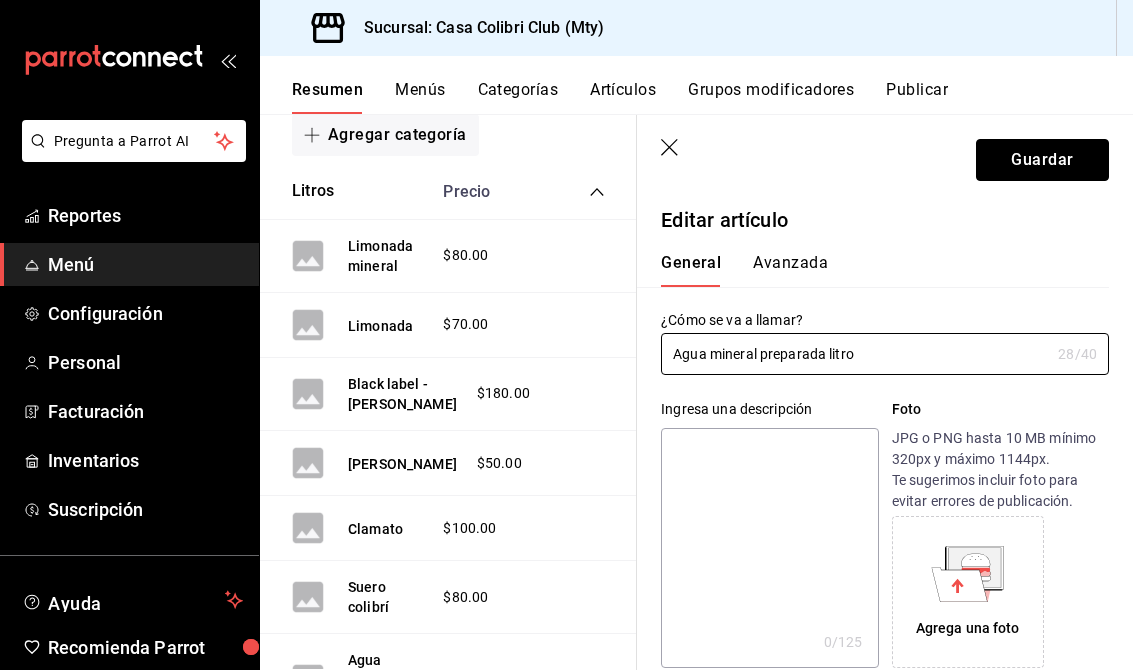 click on "Guardar" at bounding box center [1042, 160] 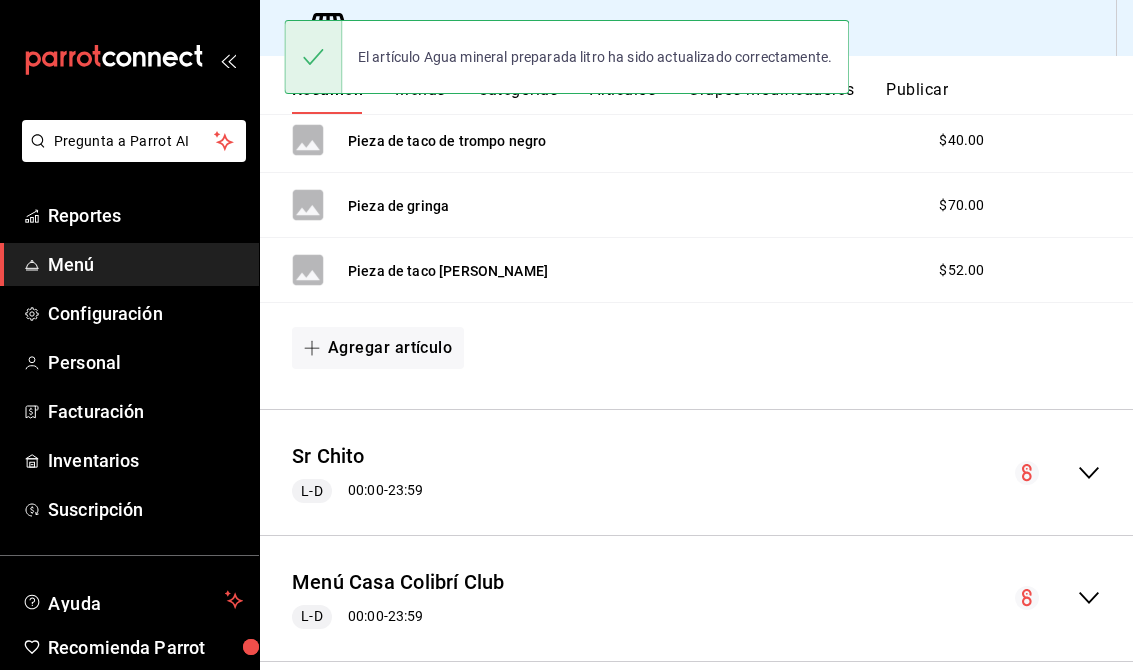 scroll, scrollTop: 876, scrollLeft: 0, axis: vertical 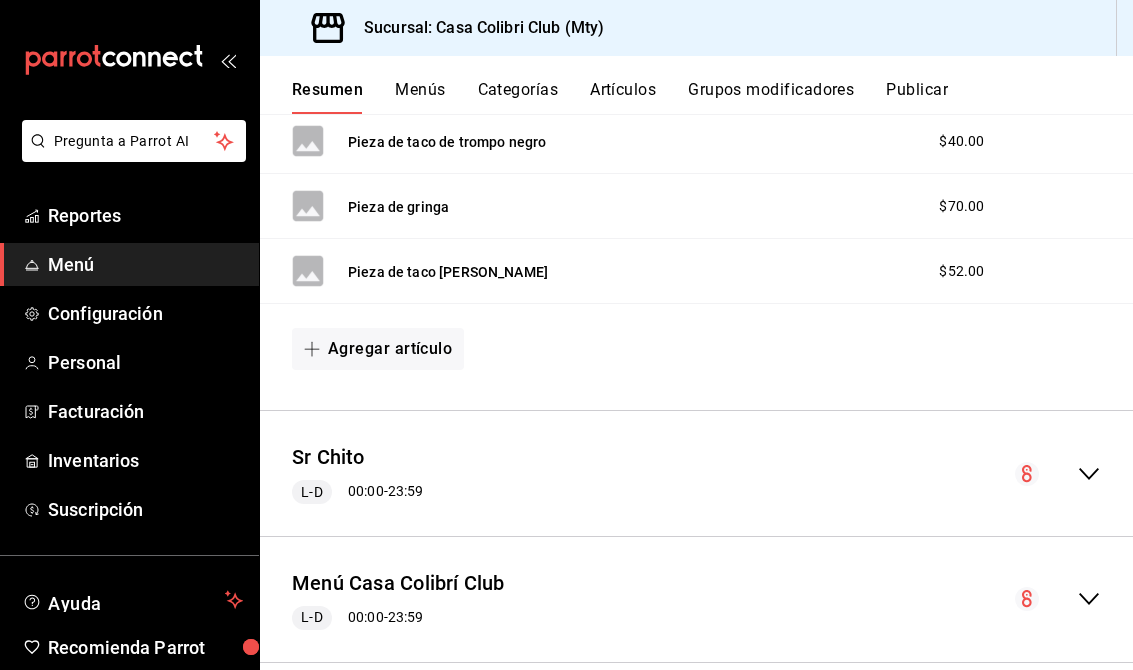 click 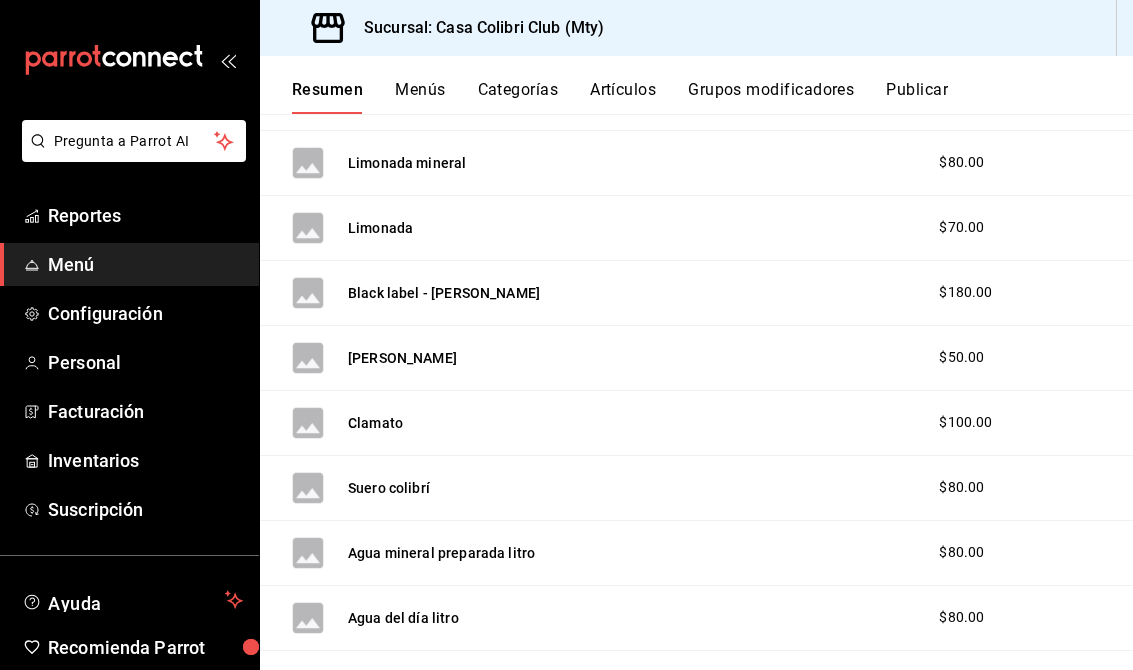 scroll, scrollTop: 1504, scrollLeft: 0, axis: vertical 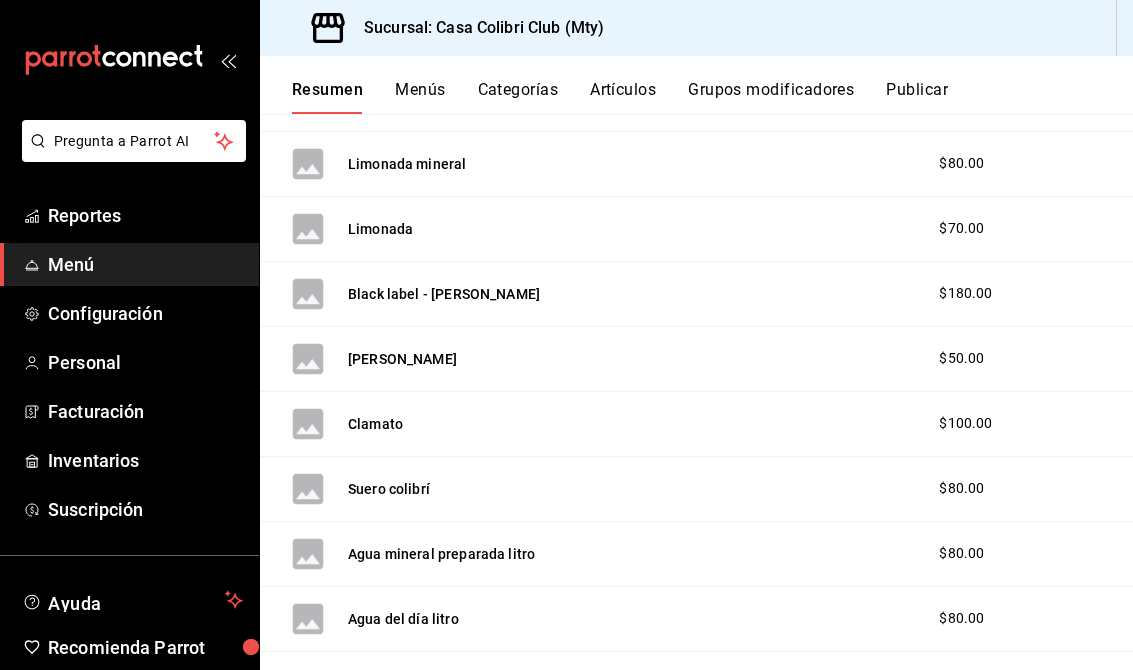 click on "Suero colibrí $80.00" at bounding box center (696, 489) 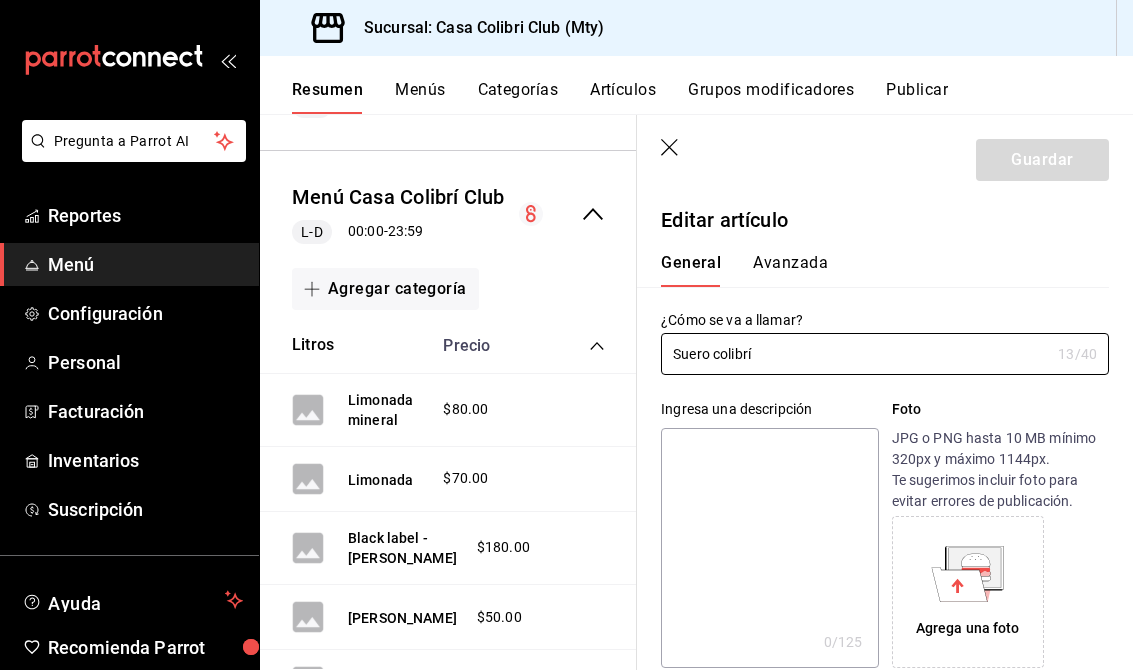 click on "Suero colibrí" at bounding box center [855, 354] 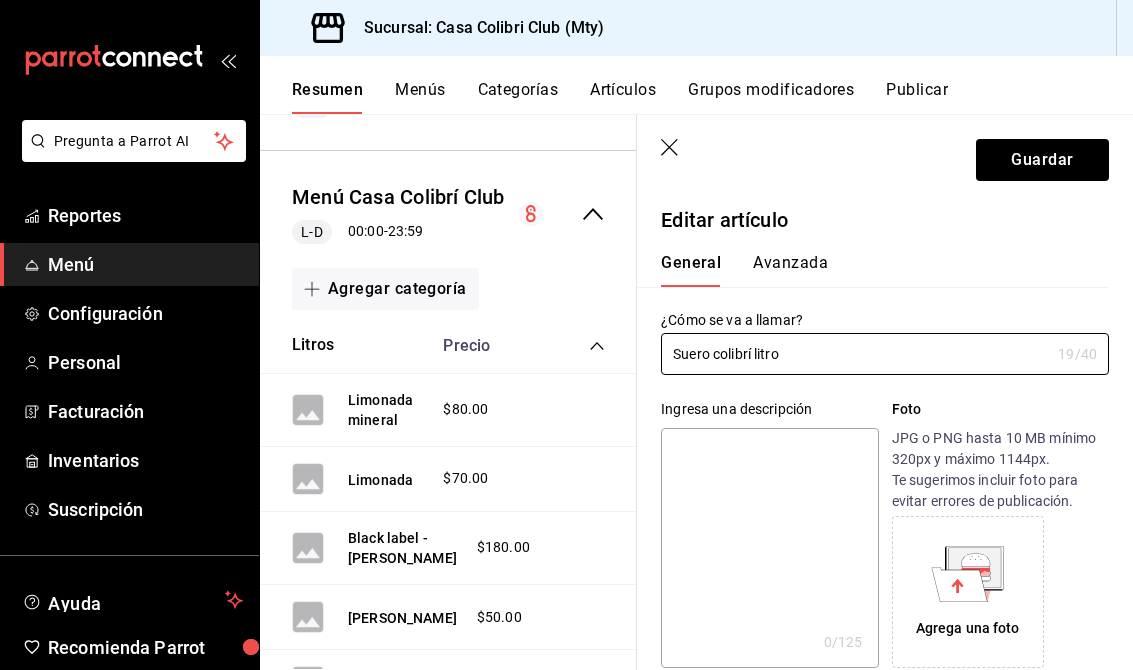 type on "Suero colibrí litro" 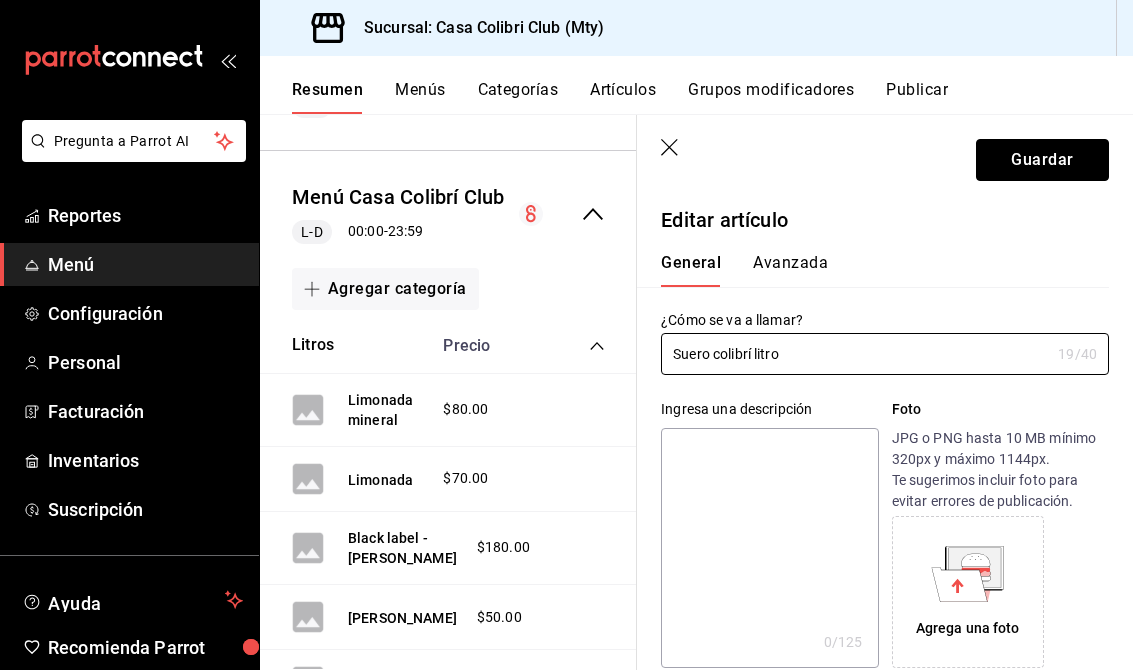 click on "Guardar" at bounding box center [1042, 160] 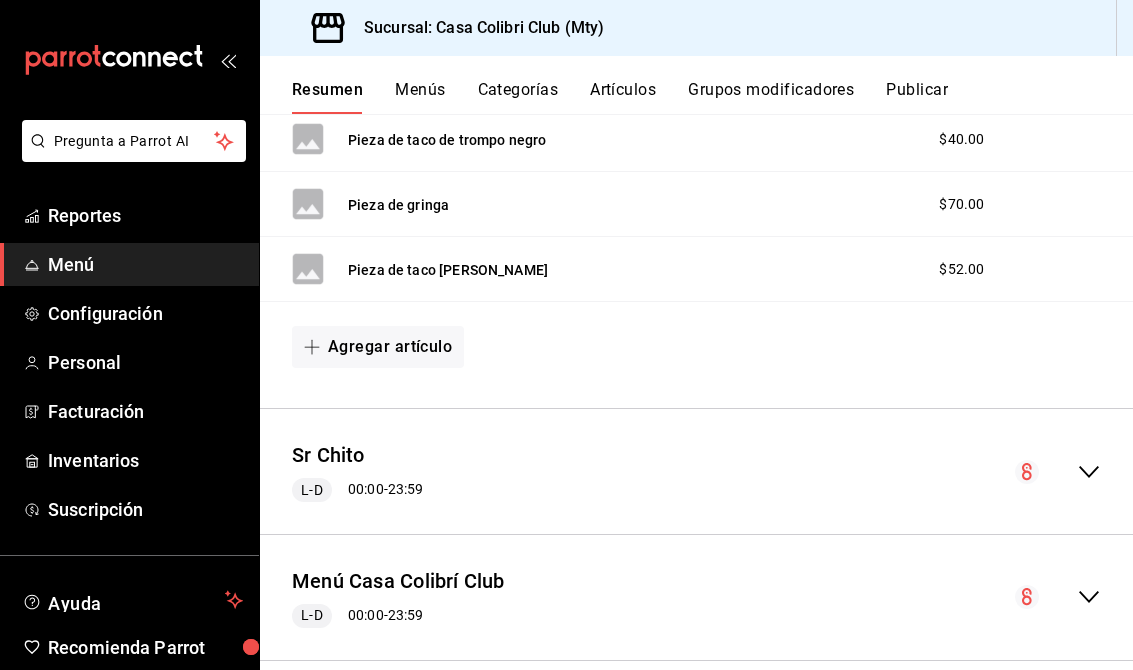 scroll, scrollTop: 876, scrollLeft: 0, axis: vertical 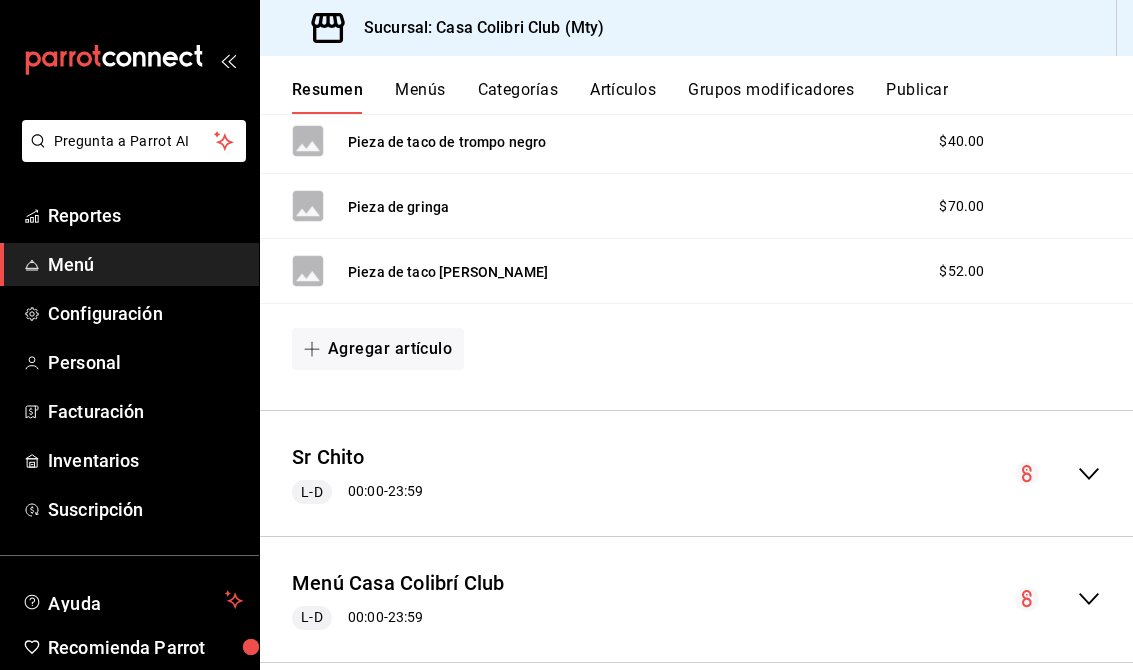 click 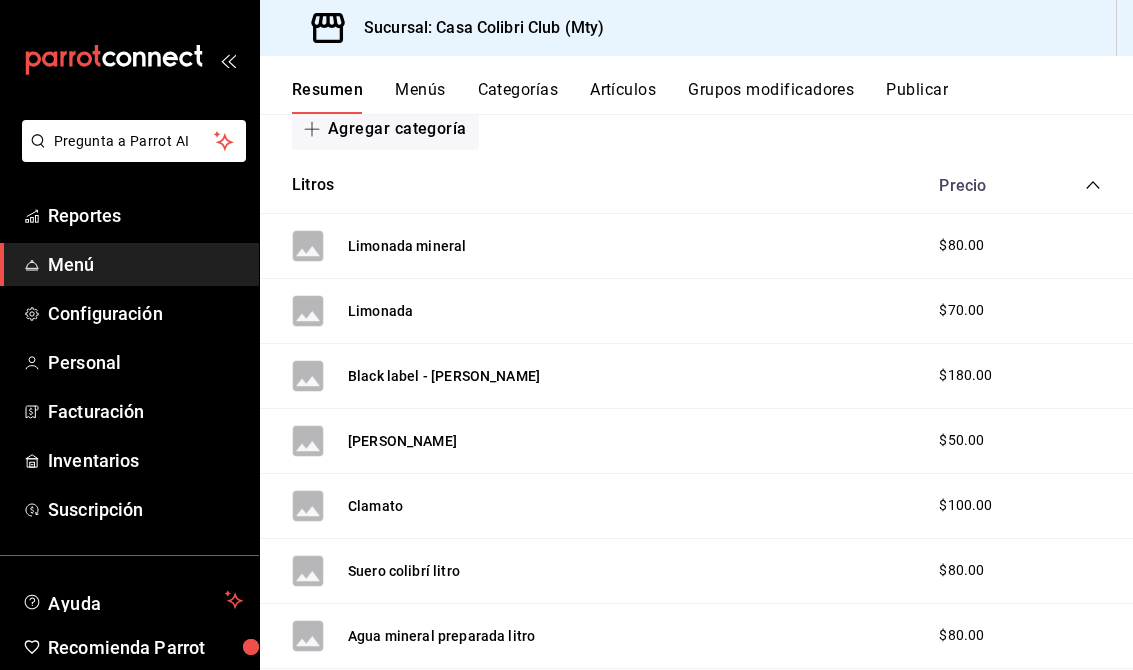 scroll, scrollTop: 1421, scrollLeft: 0, axis: vertical 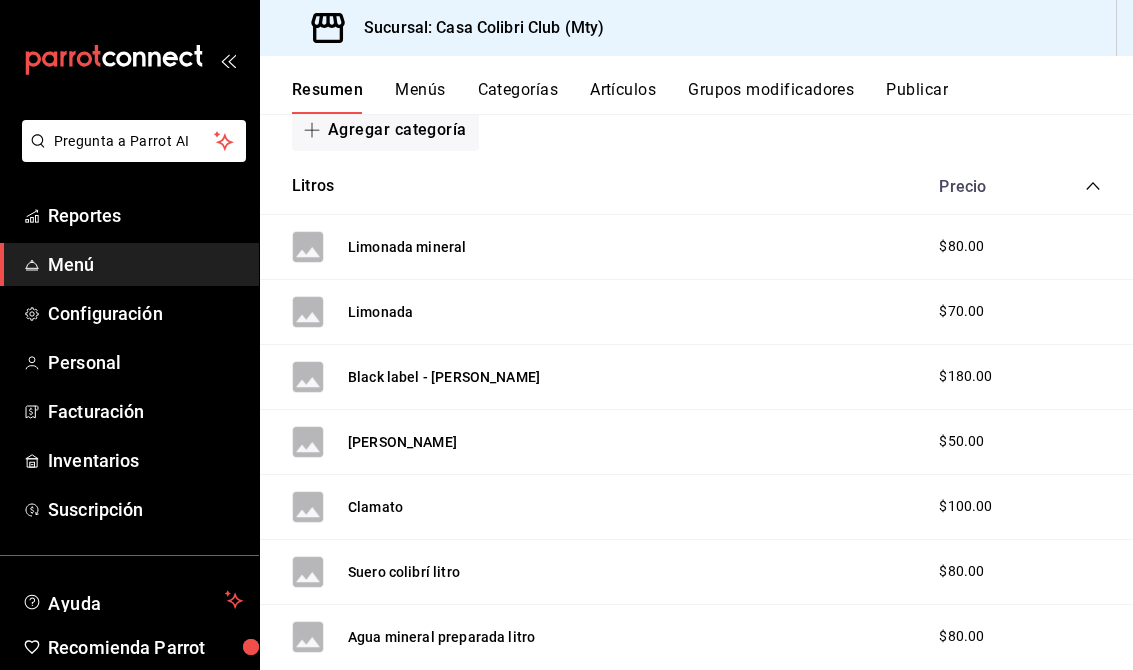 click on "Clamato $100.00" at bounding box center [696, 507] 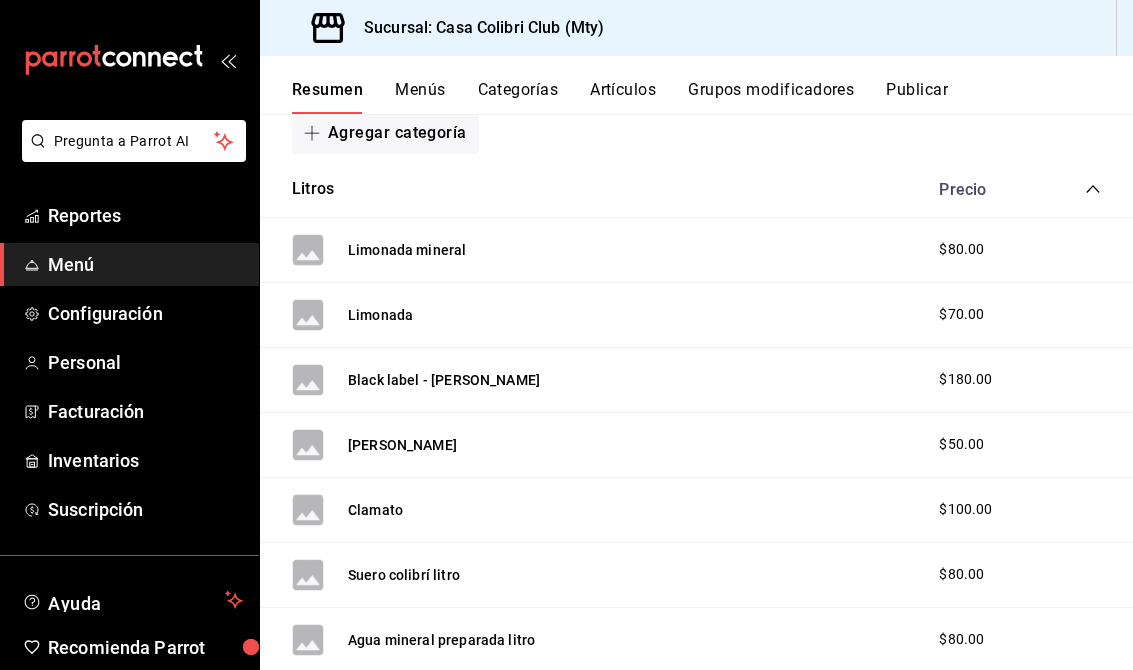 click on "Clamato $100.00" at bounding box center (696, 510) 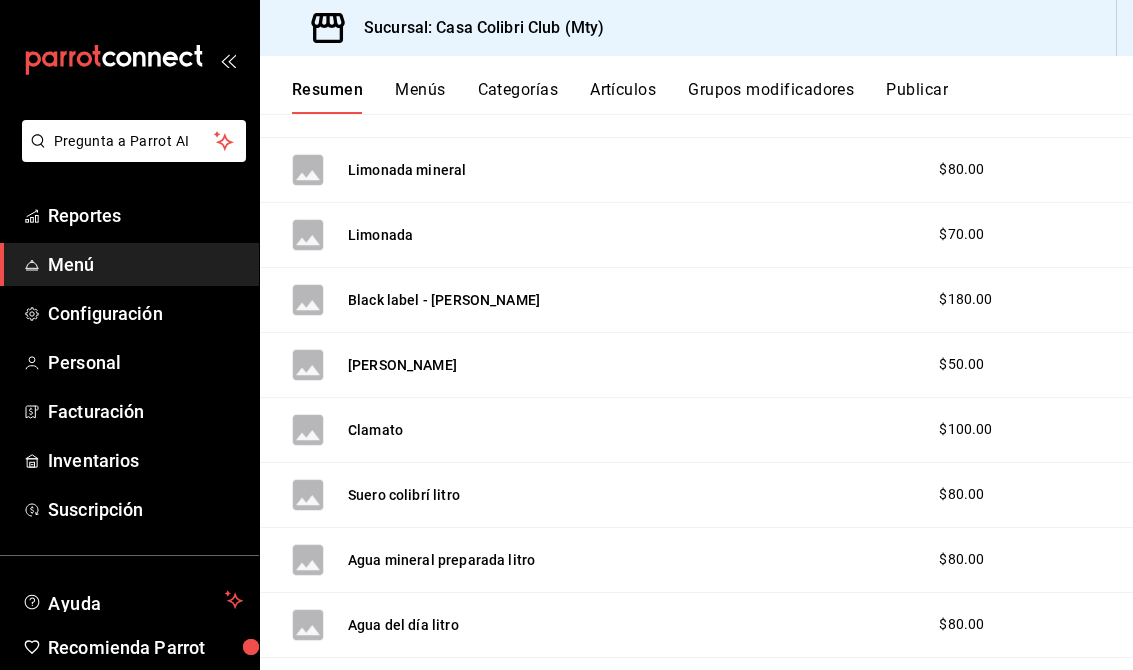 scroll, scrollTop: 1502, scrollLeft: 0, axis: vertical 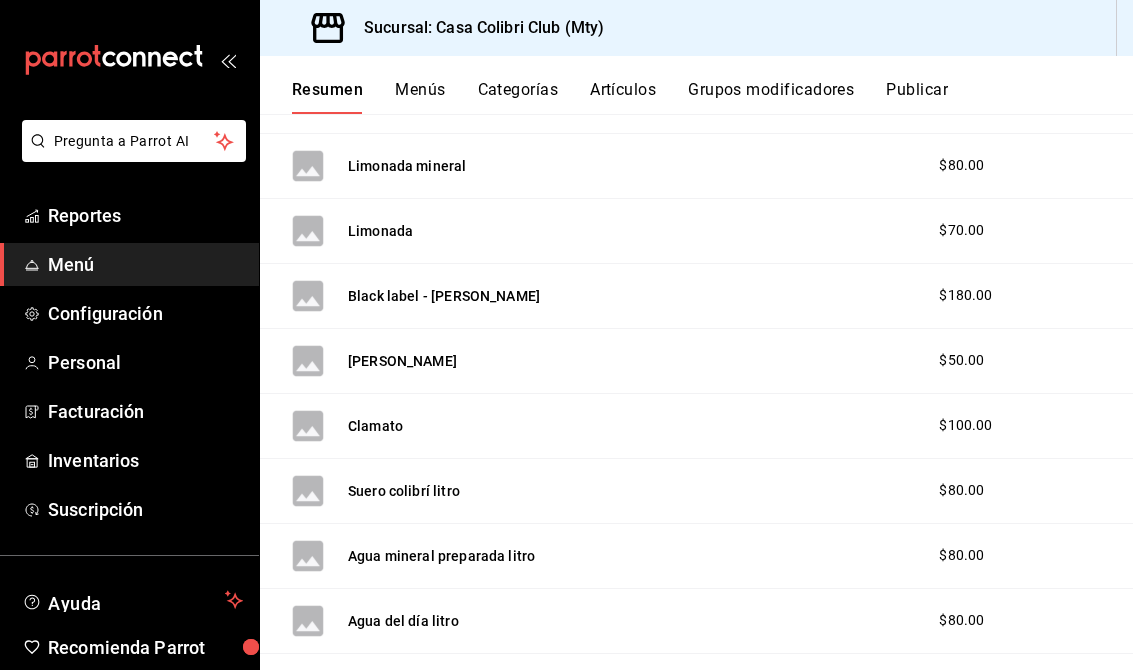 click on "Clamato" at bounding box center [375, 426] 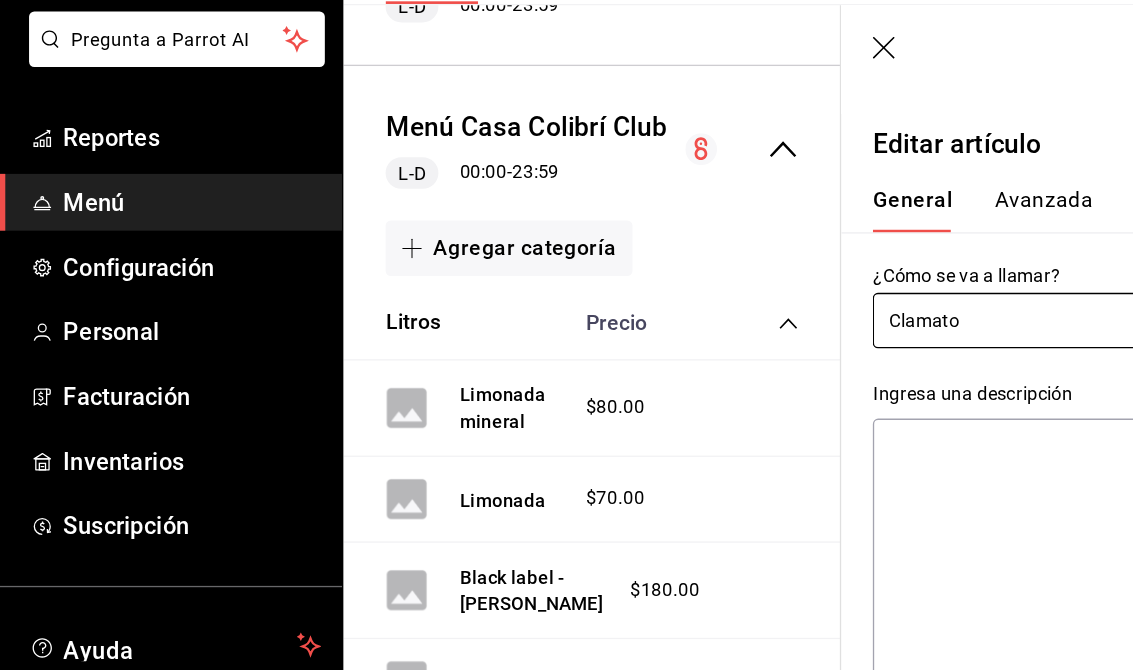 scroll, scrollTop: 1496, scrollLeft: 0, axis: vertical 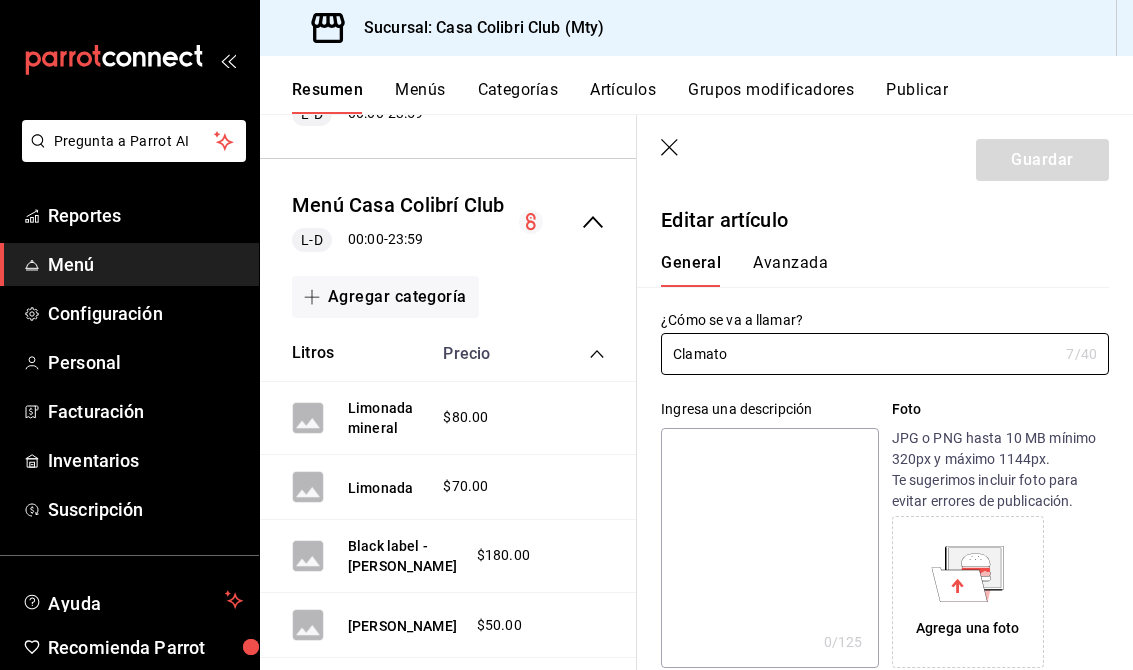 click on "Clamato" at bounding box center [859, 354] 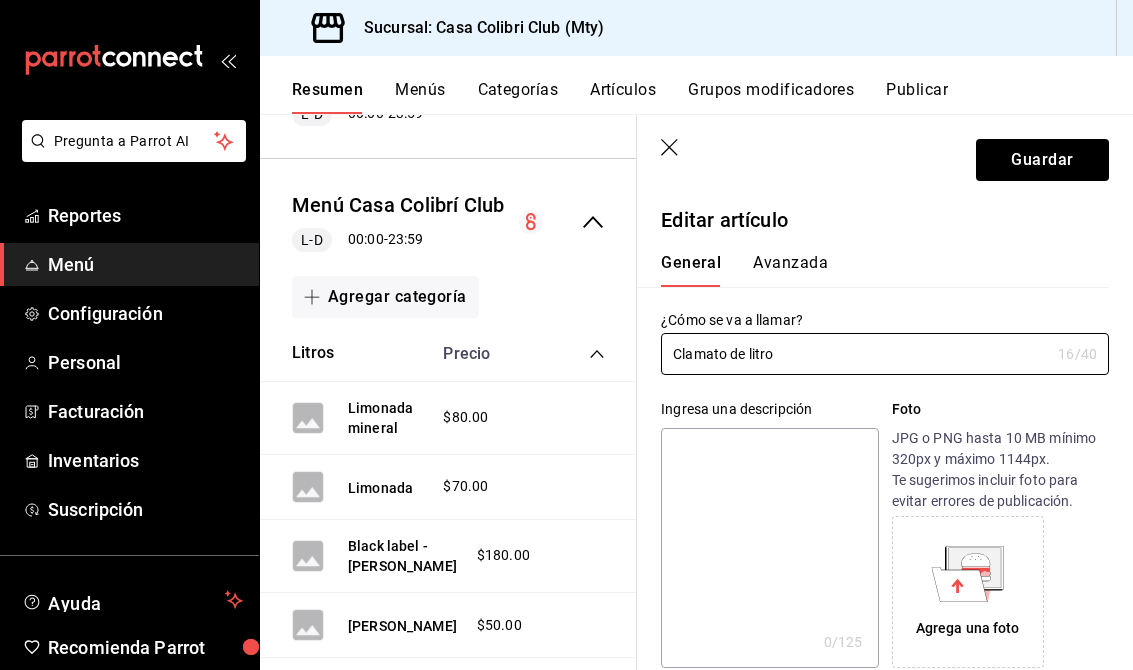type on "Clamato de litro" 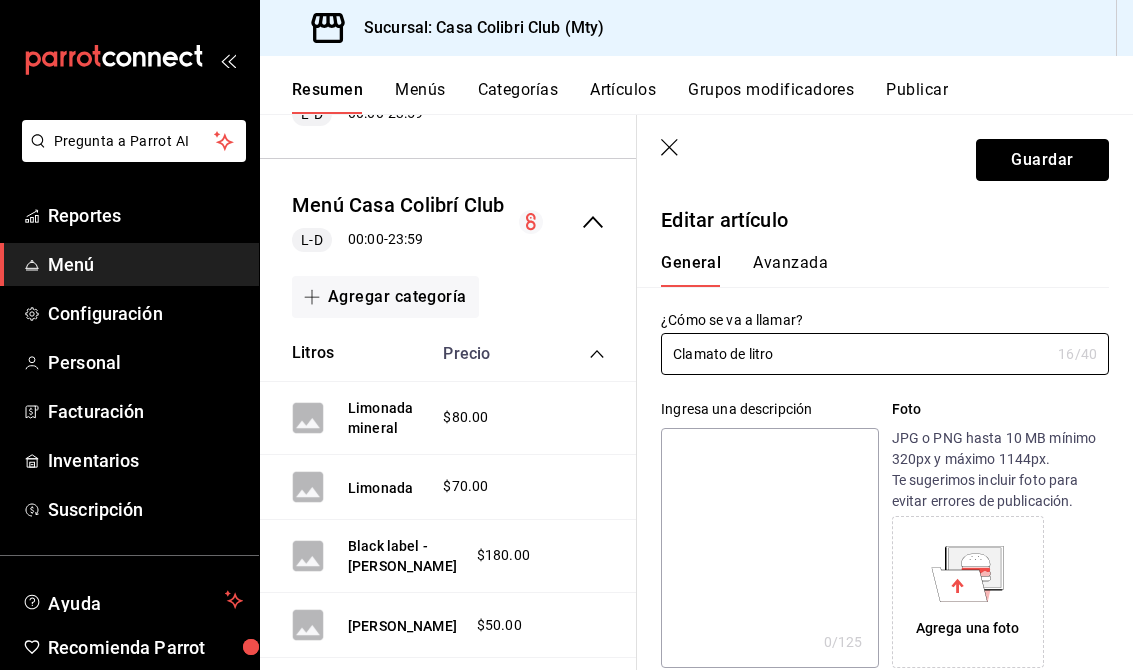 click on "Guardar" at bounding box center [1042, 160] 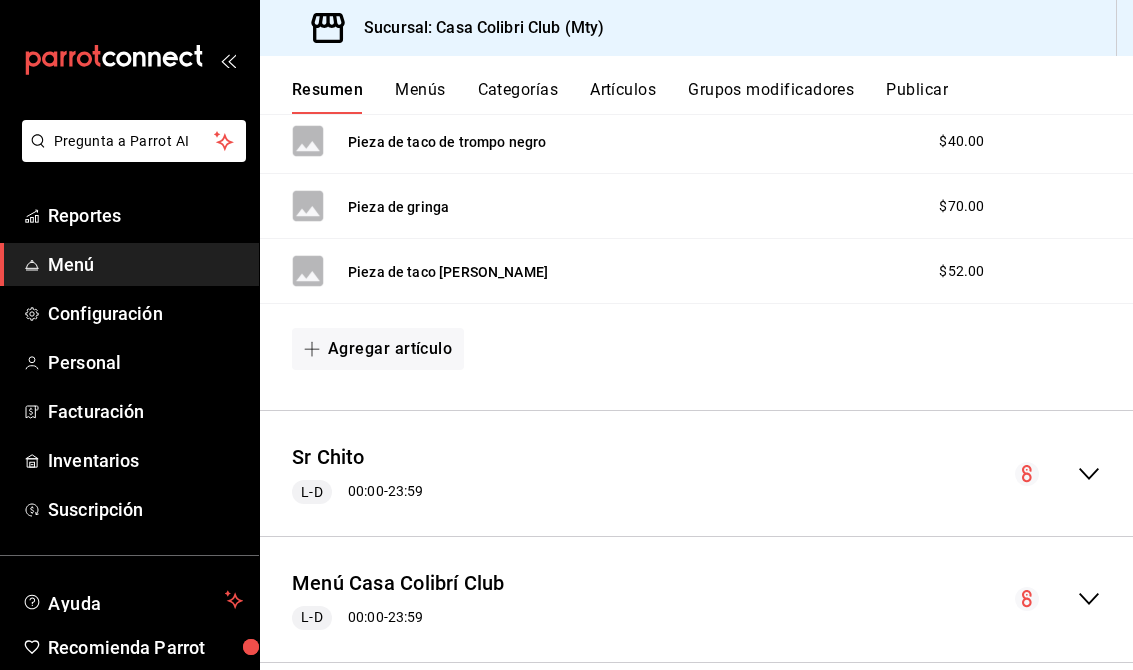 scroll, scrollTop: 876, scrollLeft: 0, axis: vertical 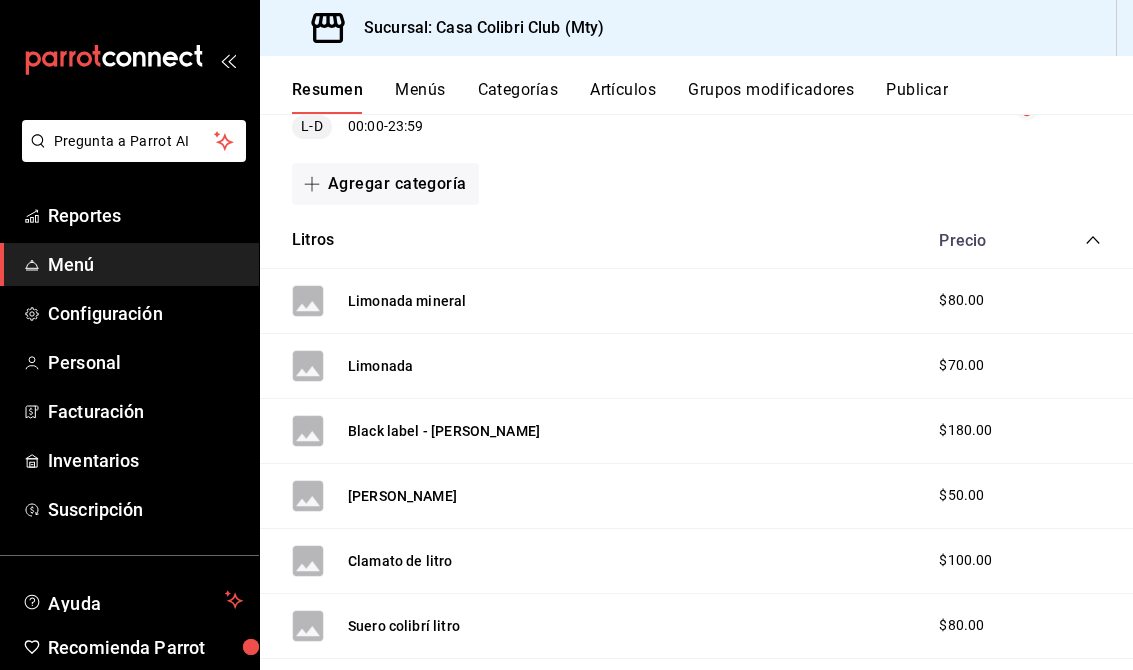 click on "Limonada mineral $80.00" at bounding box center [696, 301] 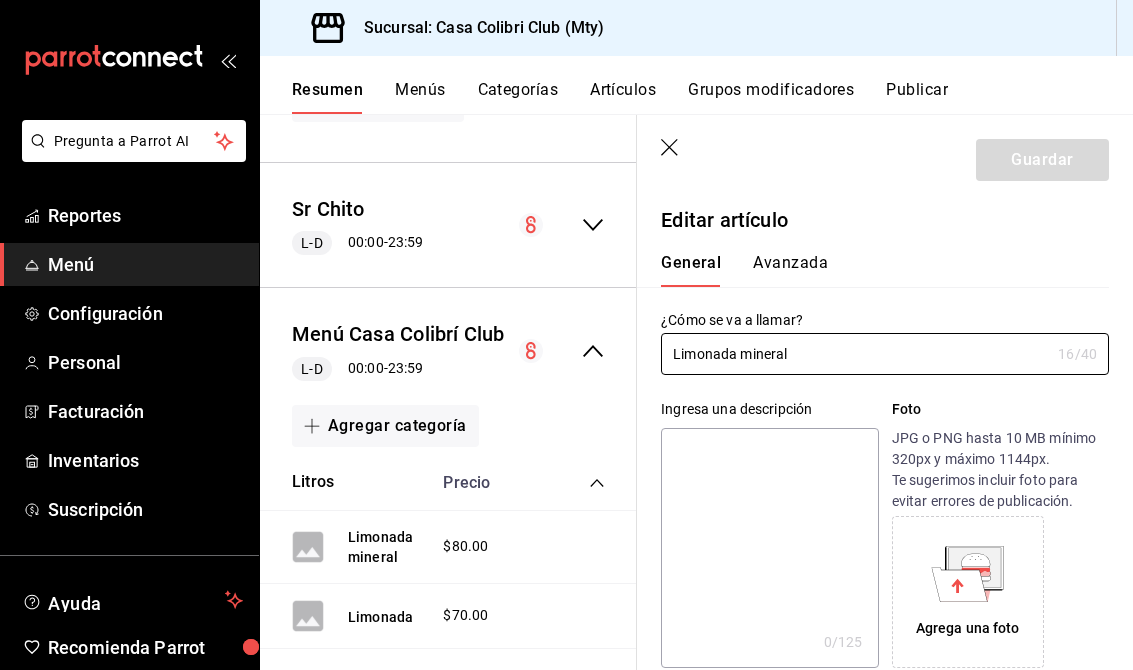 click on "Limonada mineral" at bounding box center [855, 354] 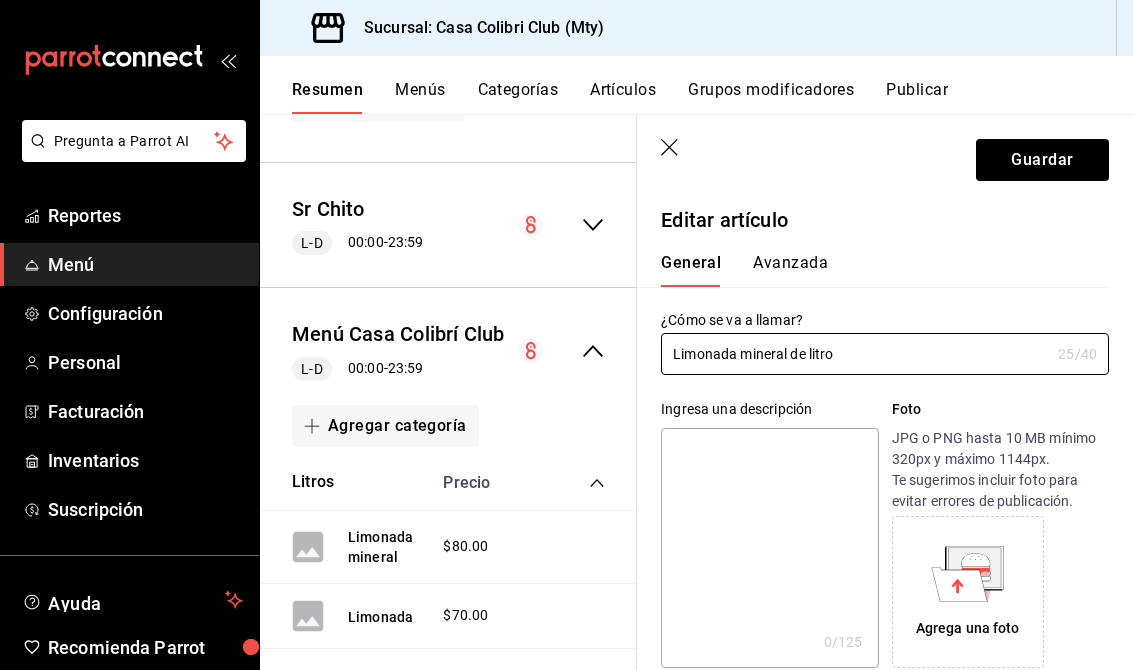 type on "Limonada mineral de litro" 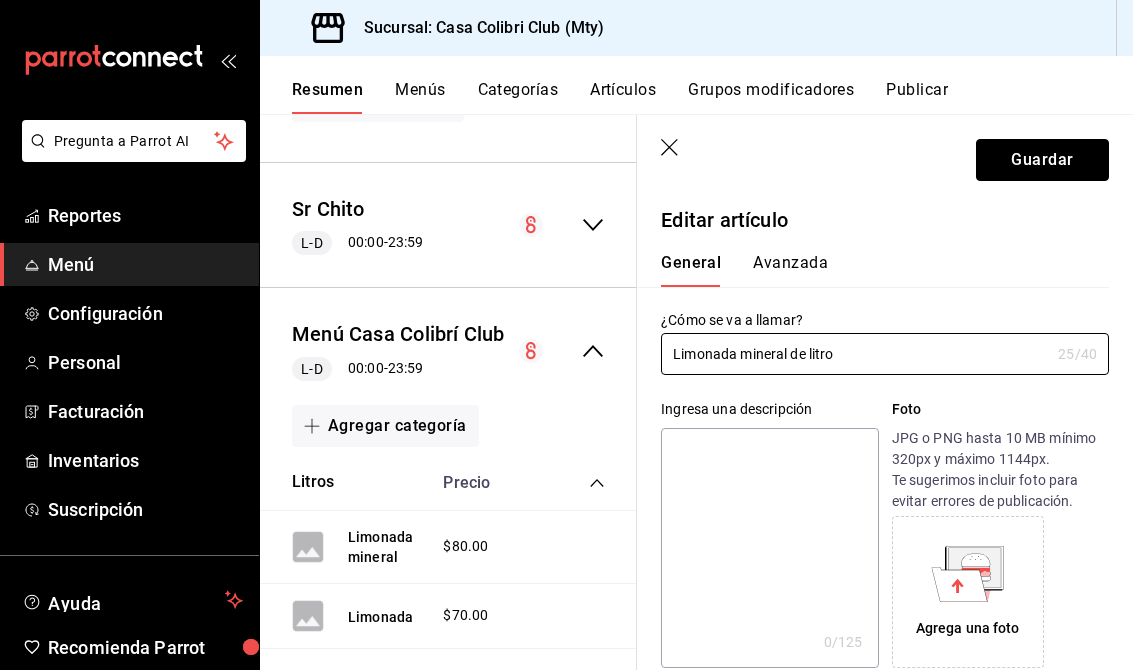 click on "Guardar" at bounding box center [1042, 160] 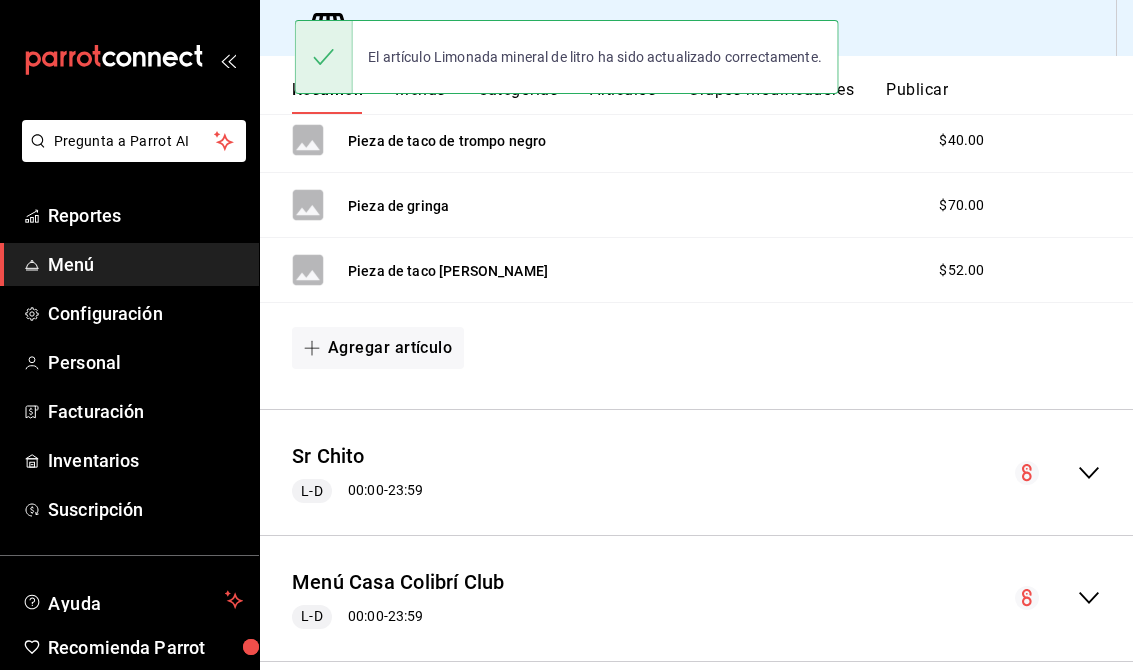 scroll, scrollTop: 876, scrollLeft: 0, axis: vertical 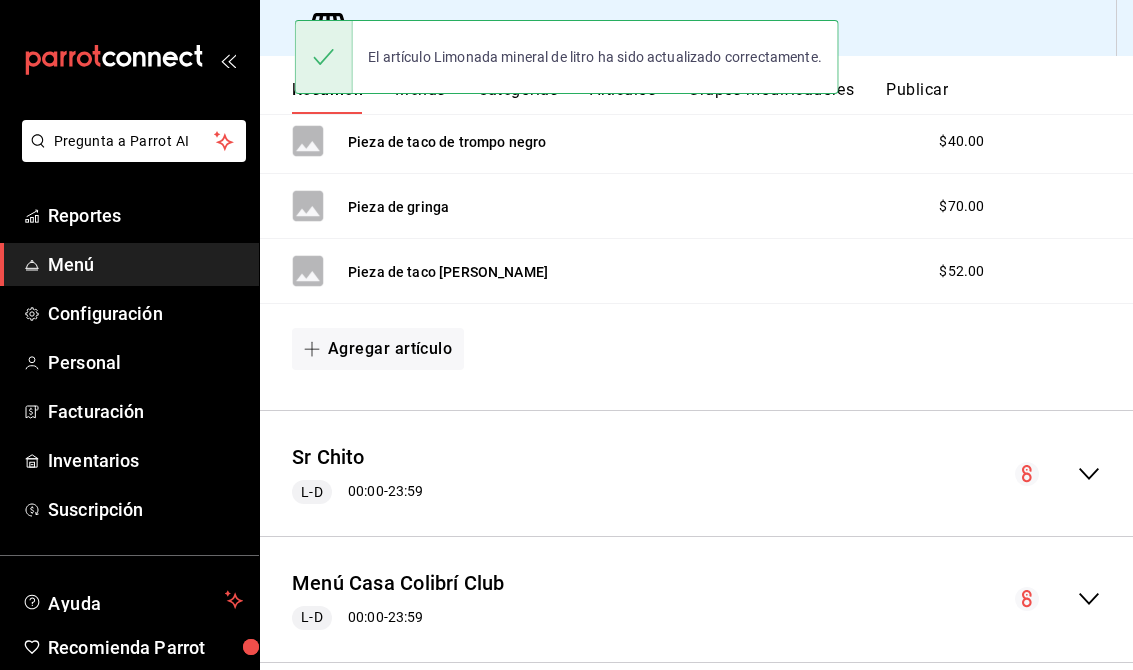 click at bounding box center [1058, 599] 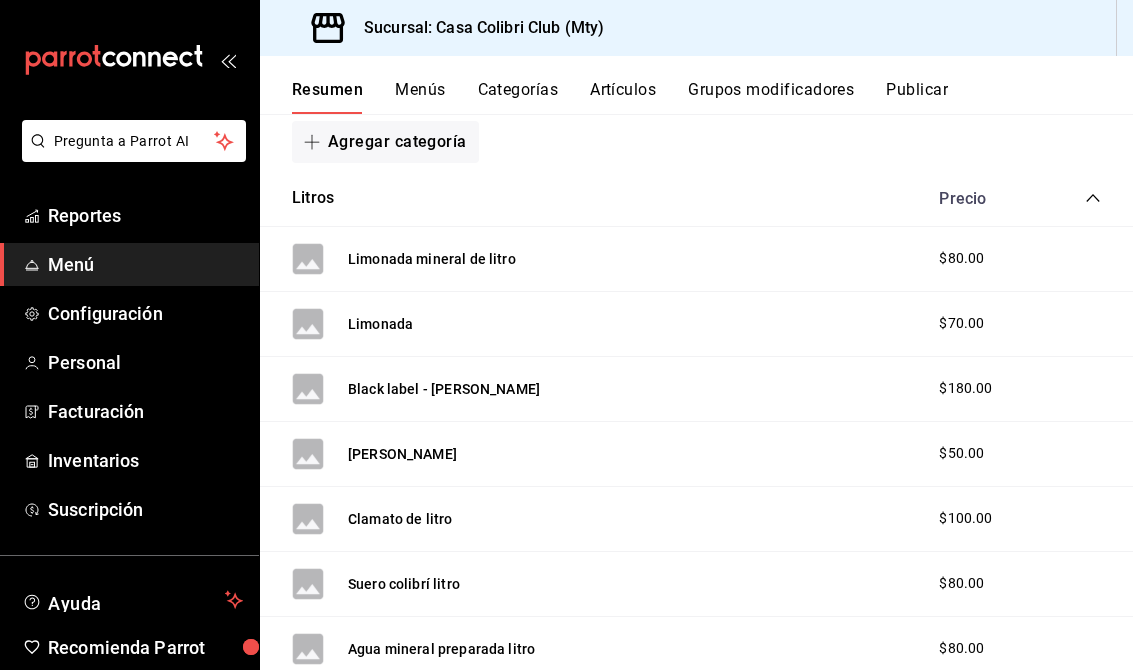 scroll, scrollTop: 1407, scrollLeft: 0, axis: vertical 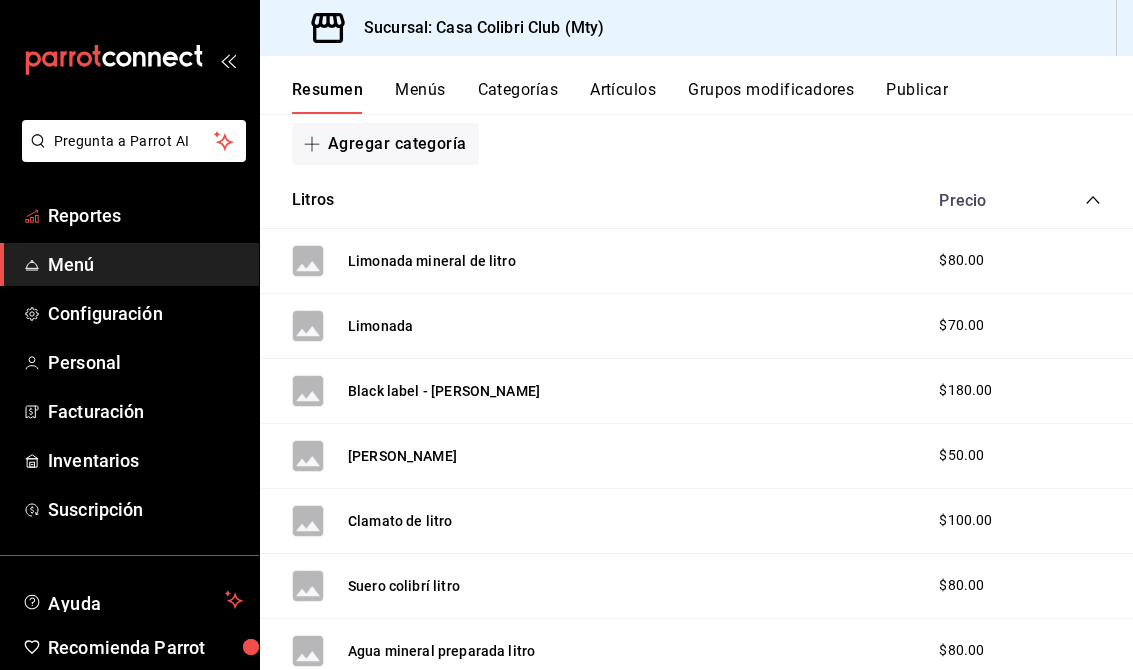 click on "Reportes" at bounding box center (145, 215) 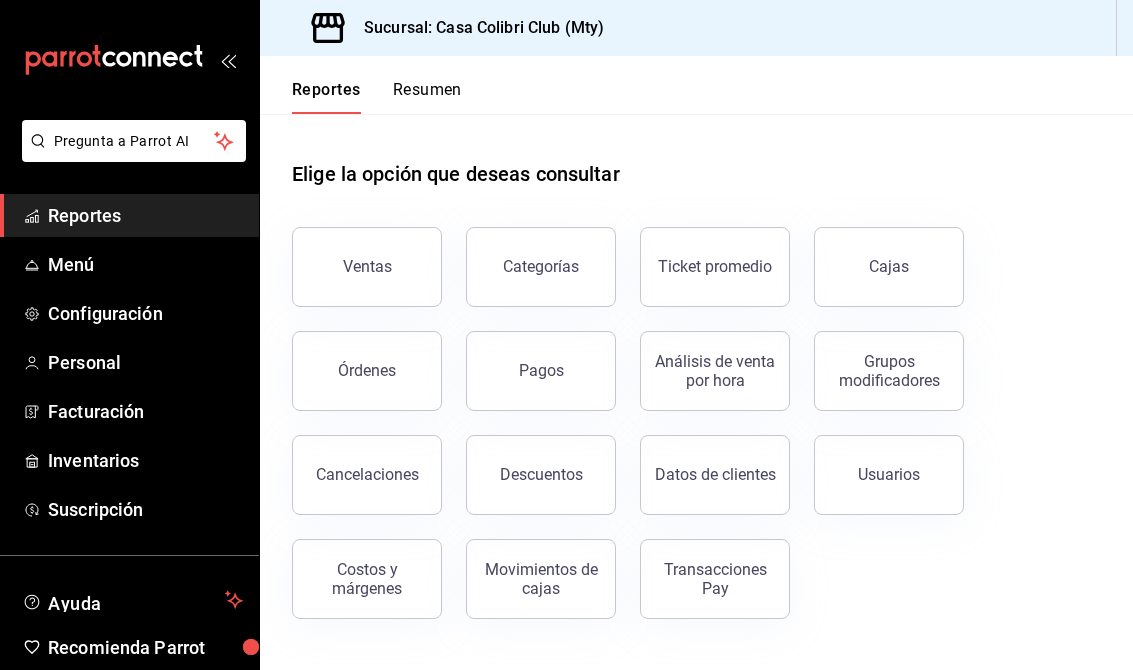 click on "Ventas" at bounding box center (367, 267) 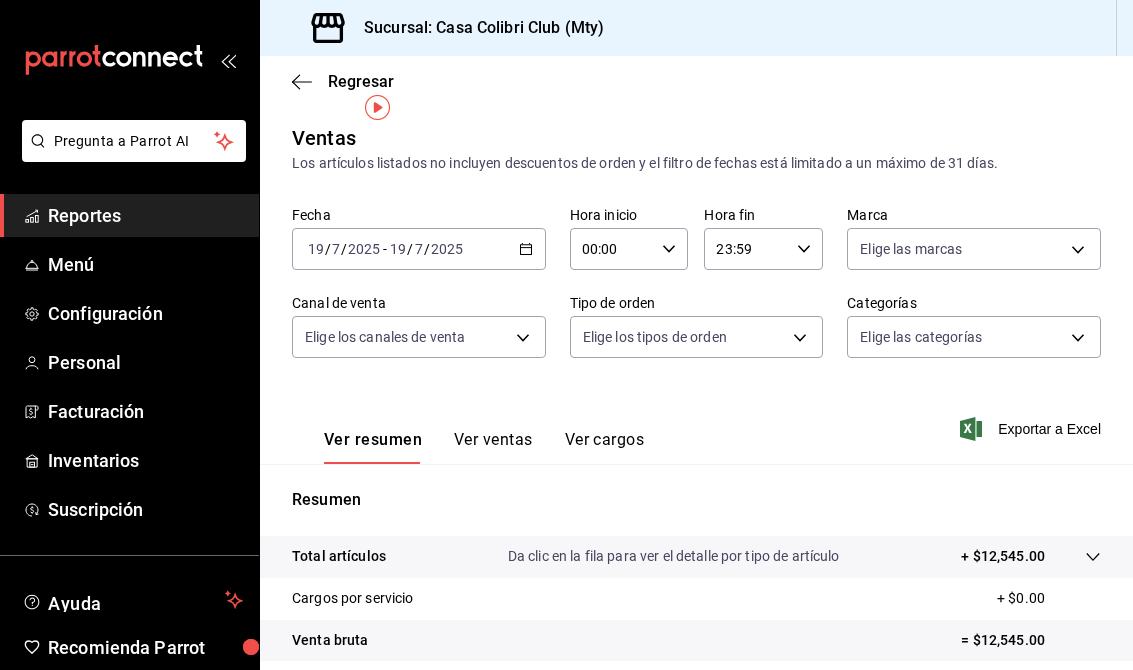 click on "[DATE] [DATE] - [DATE] [DATE]" at bounding box center [419, 249] 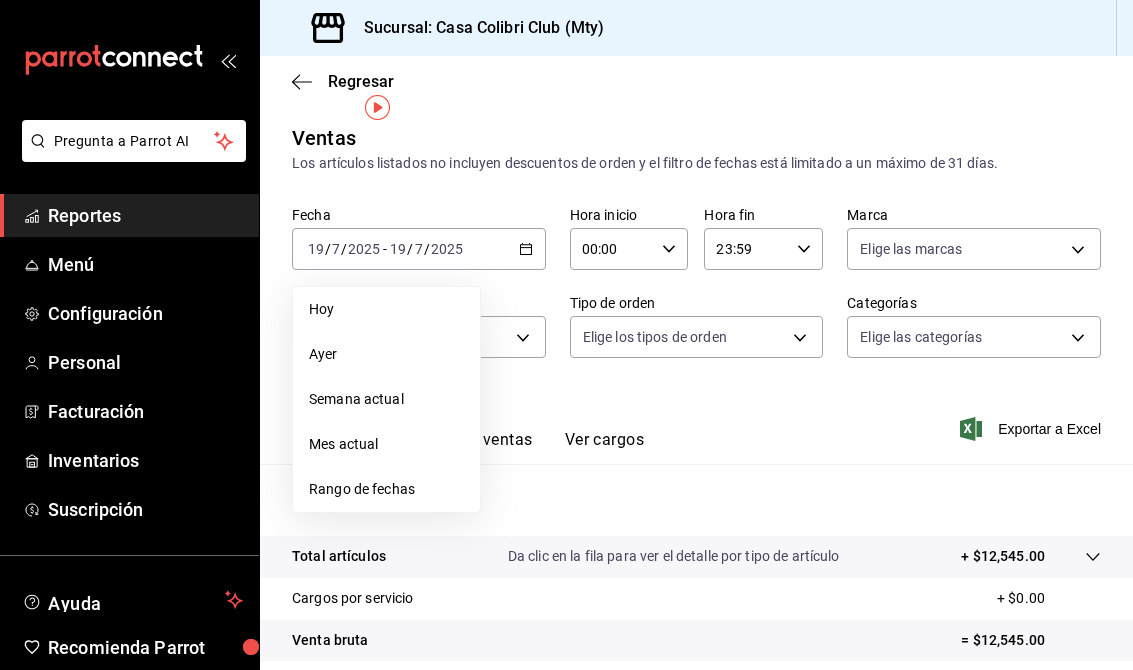 click on "Rango de fechas" at bounding box center [386, 489] 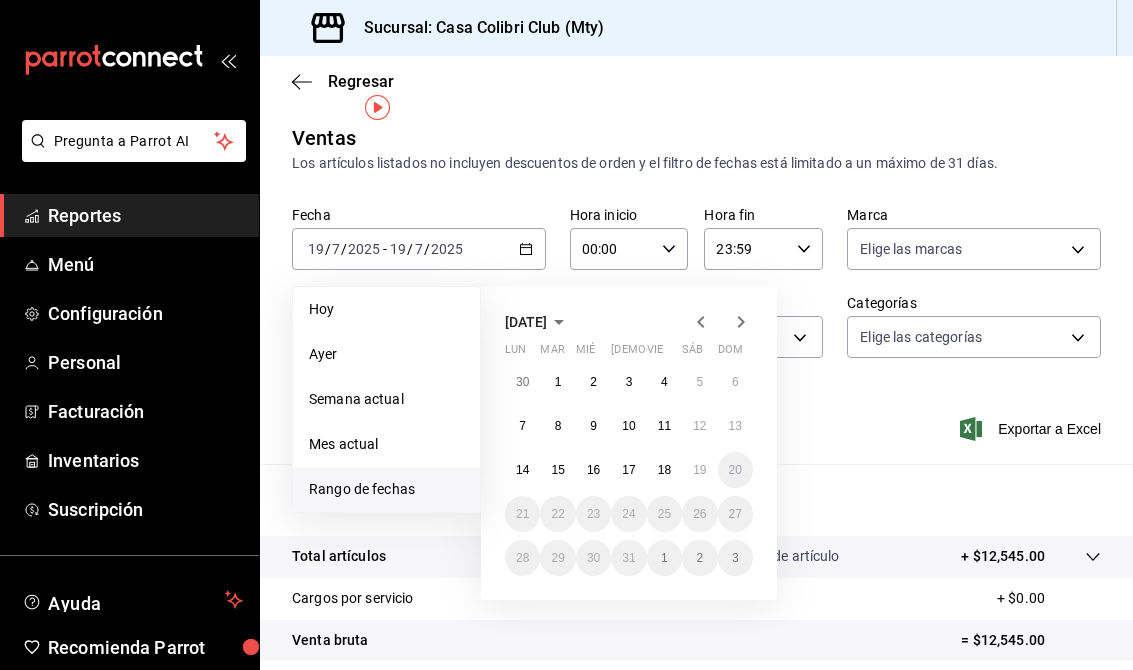 click on "14" at bounding box center (522, 470) 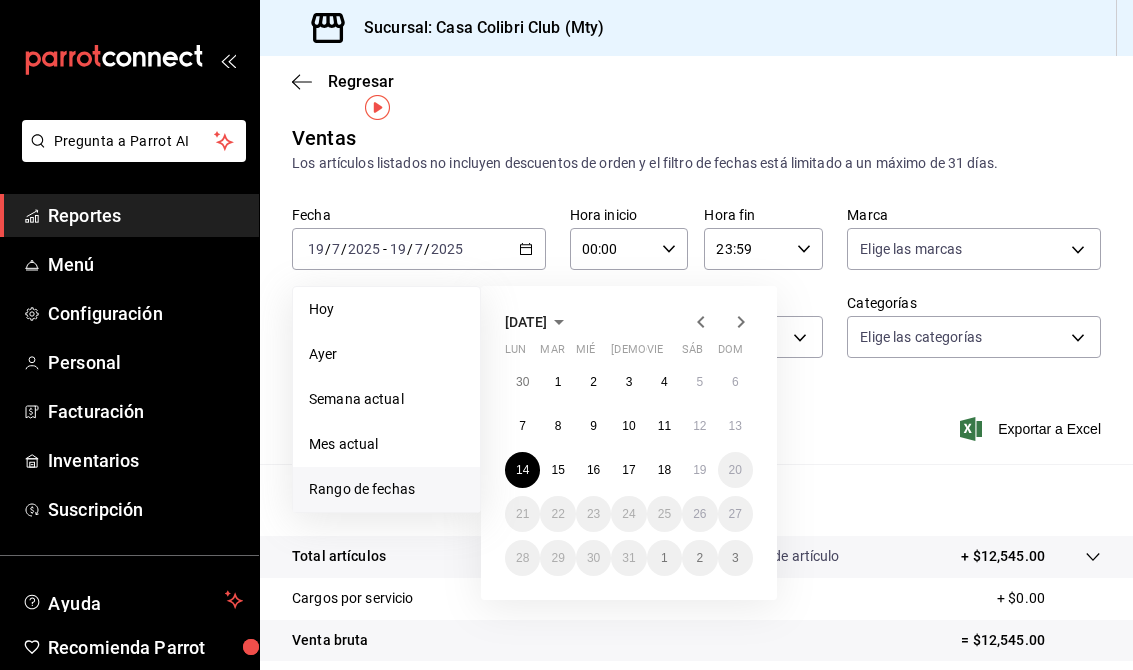 click on "19" at bounding box center [699, 470] 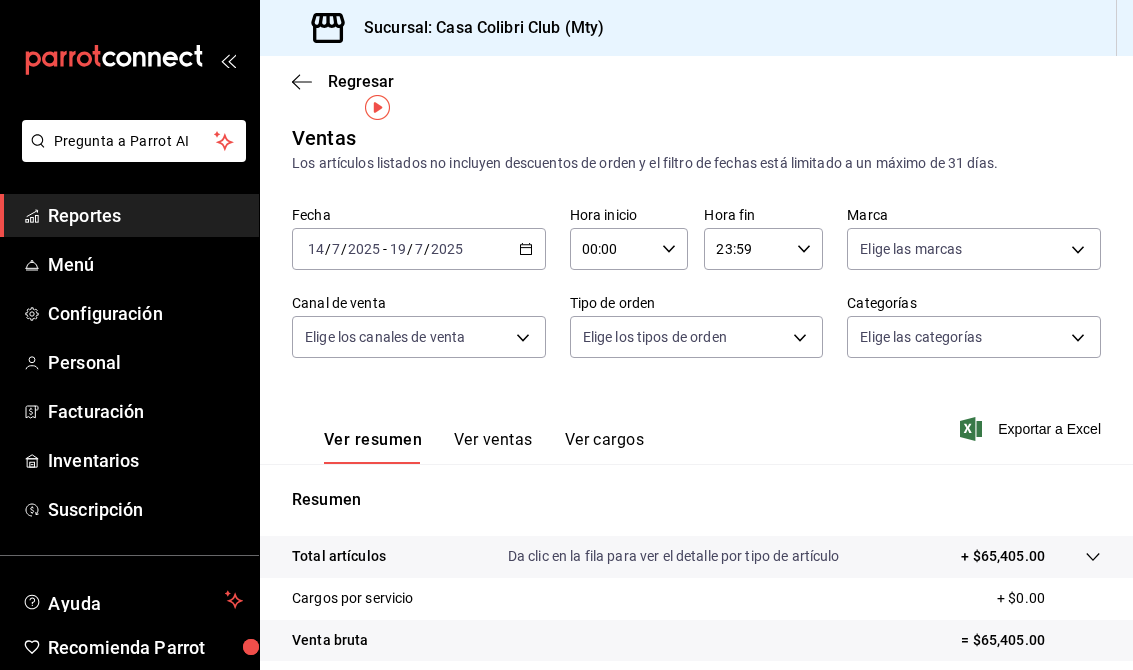 click on "Pregunta a Parrot AI Reportes   Menú   Configuración   Personal   Facturación   Inventarios   Suscripción   Ayuda Recomienda Parrot   [PERSON_NAME]   Sugerir nueva función   Sucursal: Casa Colibri Club (Mty) Regresar Ventas Los artículos listados no incluyen descuentos de orden y el filtro de fechas está limitado a un máximo de 31 días. Fecha [DATE] [DATE] - [DATE] [DATE] Hora inicio 00:00 Hora inicio Hora fin 23:59 Hora fin Marca Elige las marcas Canal de venta Elige los canales de venta Tipo de orden Elige los tipos de orden Categorías Elige las categorías Ver resumen Ver ventas Ver cargos Exportar a Excel Resumen Total artículos Da clic en la fila para ver el detalle por tipo de artículo + $65,405.00 Cargos por servicio + $0.00 Venta bruta = $65,405.00 Descuentos totales - $1,589.50 Certificados de regalo - $0.00 Venta total = $63,815.50 Impuestos - $8,802.14 Venta neta = $55,013.36 GANA 1 MES GRATIS EN TU SUSCRIPCIÓN AQUÍ Ver video tutorial Ir a video Reportes   Menú" at bounding box center (566, 335) 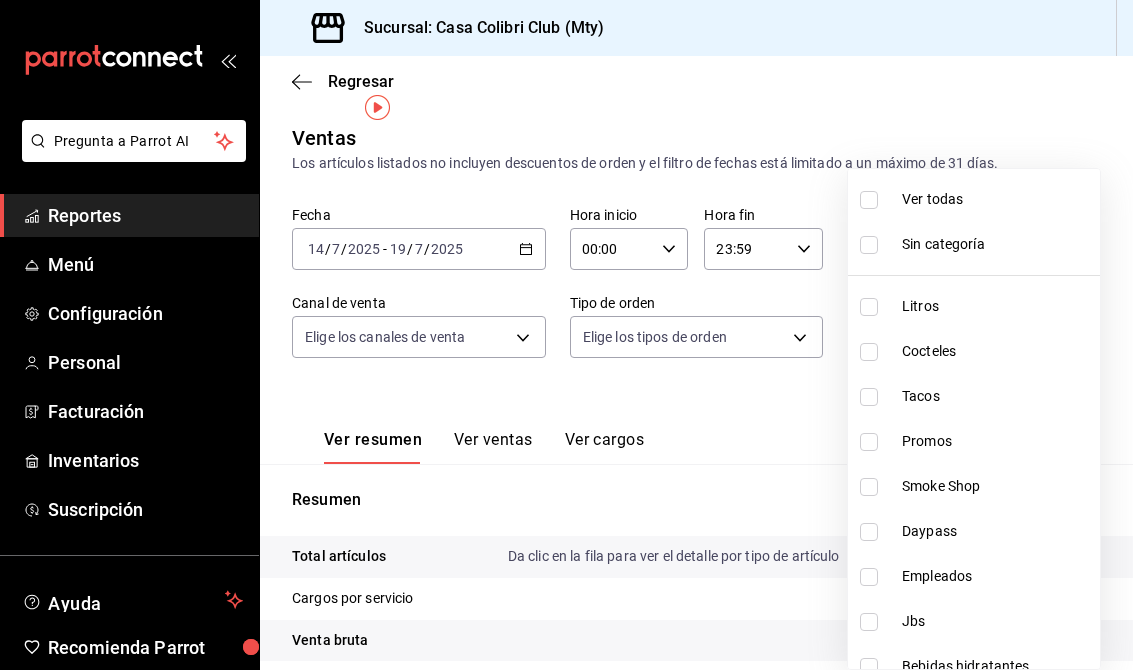 click at bounding box center (869, 397) 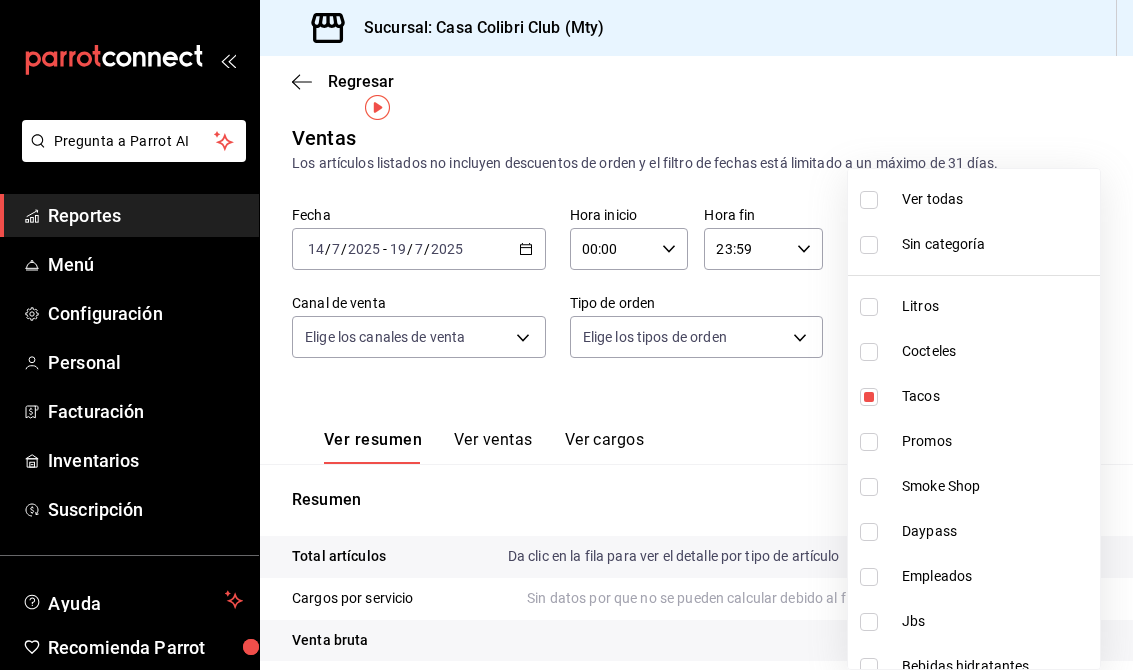 click at bounding box center (566, 335) 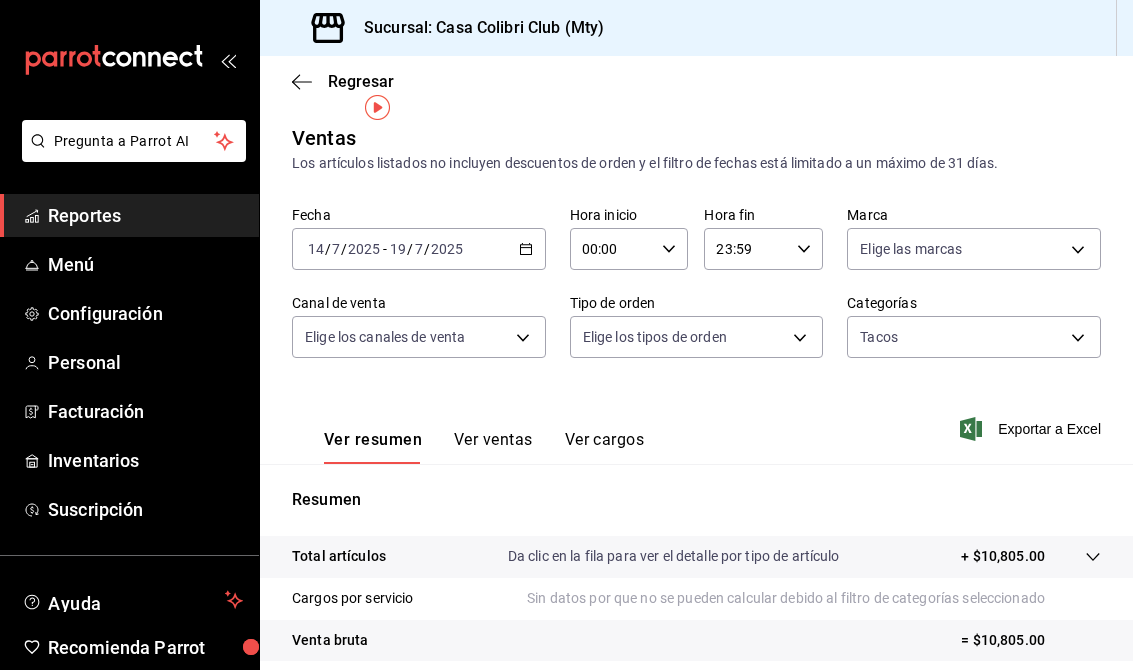 click on "Pregunta a Parrot AI Reportes   Menú   Configuración   Personal   Facturación   Inventarios   Suscripción   Ayuda Recomienda Parrot   [PERSON_NAME]   Sugerir nueva función   Sucursal: Casa Colibri Club (Mty) Regresar Ventas Los artículos listados no incluyen descuentos de orden y el filtro de fechas está limitado a un máximo de 31 días. Fecha [DATE] [DATE] - [DATE] [DATE] Hora inicio 00:00 Hora inicio Hora fin 23:59 Hora fin Marca Elige las marcas Canal de venta Elige los canales de venta Tipo de orden Elige los tipos de orden Categorías Tacos cd88270c-f133-46b7-930b-c78f5f4bd9da Ver resumen Ver ventas Ver cargos Exportar a Excel Resumen Total artículos Da clic en la fila para ver el detalle por tipo de artículo + $10,805.00 Cargos por servicio  Sin datos por que no se pueden calcular debido al filtro de categorías seleccionado Venta bruta = $10,805.00 Descuentos totales  Sin datos por que no se pueden calcular debido al filtro de categorías seleccionado Venta total   Menú" at bounding box center (566, 335) 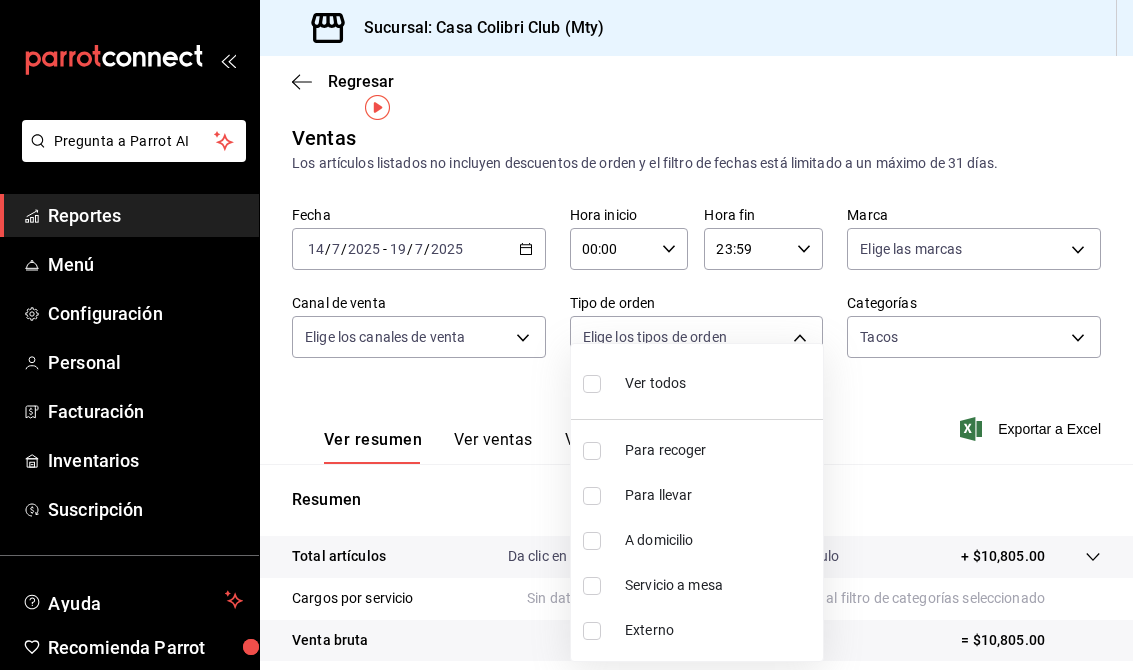 click at bounding box center (592, 384) 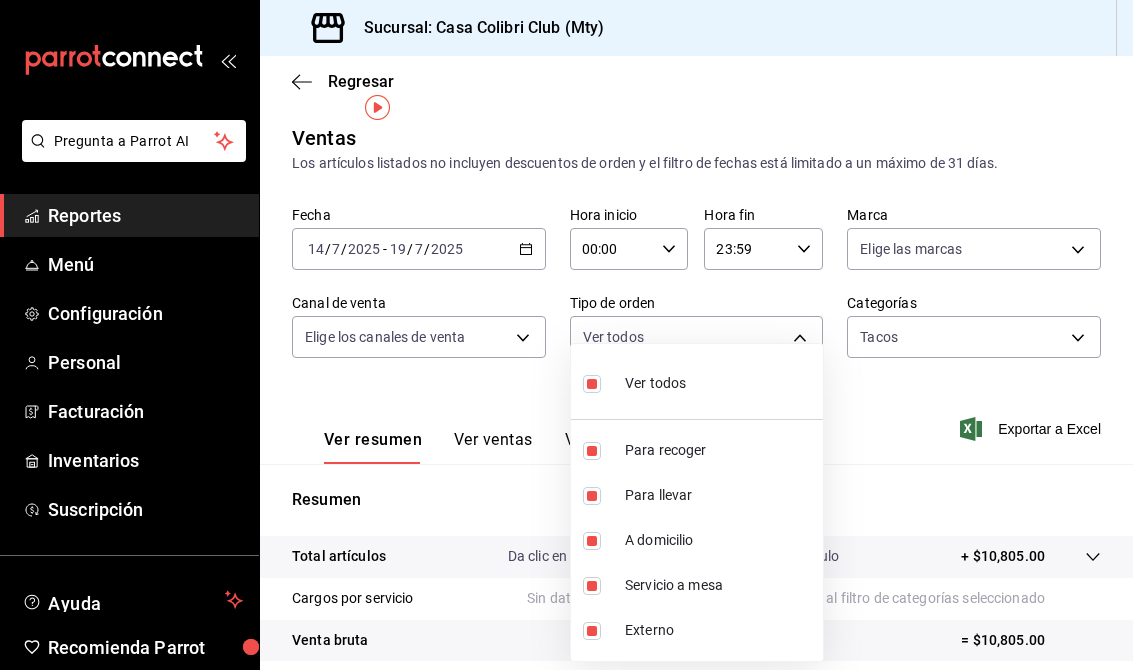 click at bounding box center (566, 335) 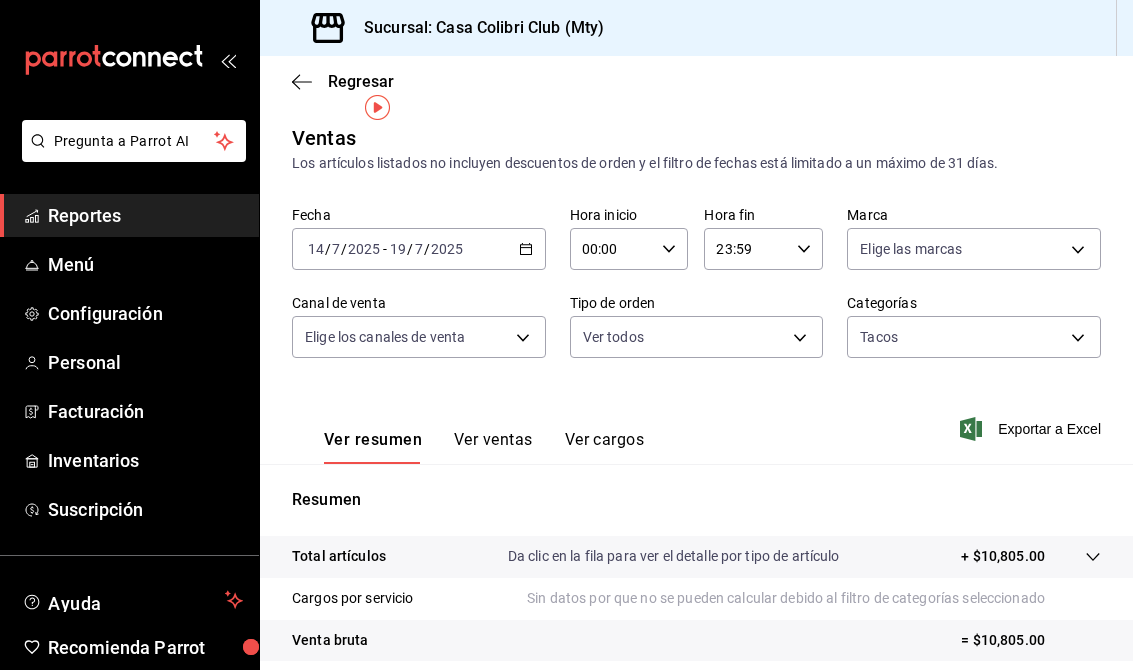 click on "Pregunta a Parrot AI Reportes   Menú   Configuración   Personal   Facturación   Inventarios   Suscripción   Ayuda Recomienda Parrot   [PERSON_NAME]   Sugerir nueva función   Sucursal: Casa Colibri Club (Mty) Regresar Ventas Los artículos listados no incluyen descuentos de orden y el filtro de fechas está limitado a un máximo de 31 días. Fecha [DATE] [DATE] - [DATE] [DATE] Hora inicio 00:00 Hora inicio Hora fin 23:59 Hora fin Marca Elige las marcas Canal de venta Elige los canales de venta Tipo de orden Ver todos 1094adda-64ed-4ff6-b48b-c963eb176e63,2d20e085-bc63-44d5-8a79-85036a2d11f5,96156818-4df8-47de-b05f-3a612907261b,996d3f2c-e975-4282-9660-c265a0e713e7,EXTERNAL Categorías Tacos cd88270c-f133-46b7-930b-c78f5f4bd9da Ver resumen Ver ventas Ver cargos Exportar a Excel Resumen Total artículos Da clic en la fila para ver el detalle por tipo de artículo + $10,805.00 Cargos por servicio  Sin datos por que no se pueden calcular debido al filtro de categorías seleccionado   Menú" at bounding box center (566, 335) 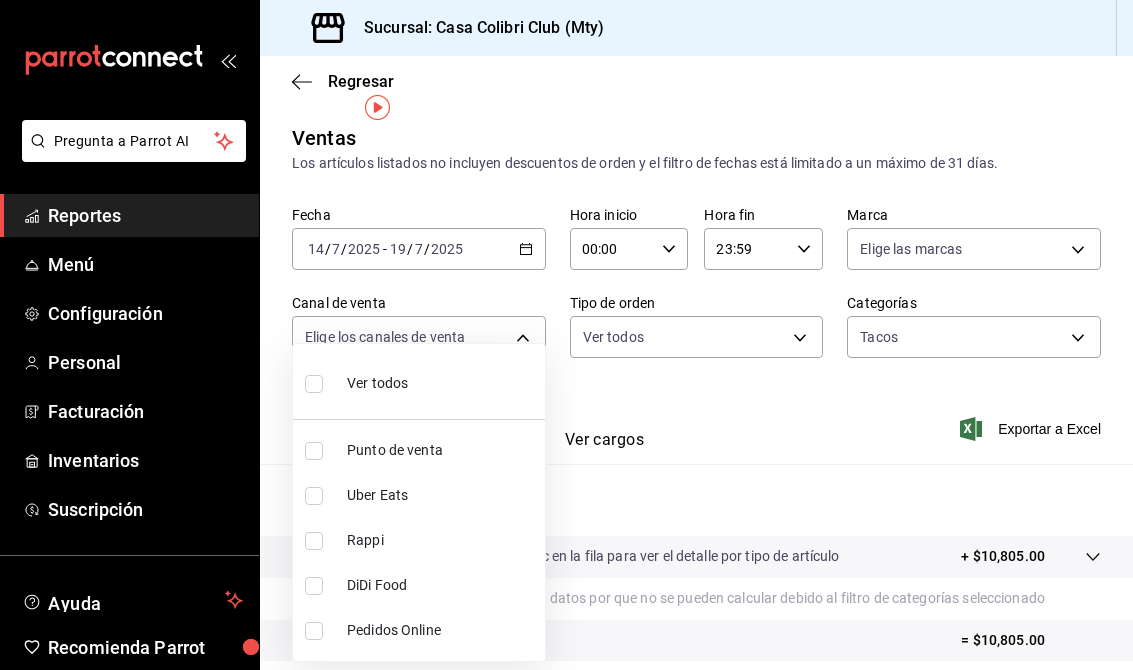 click at bounding box center (314, 384) 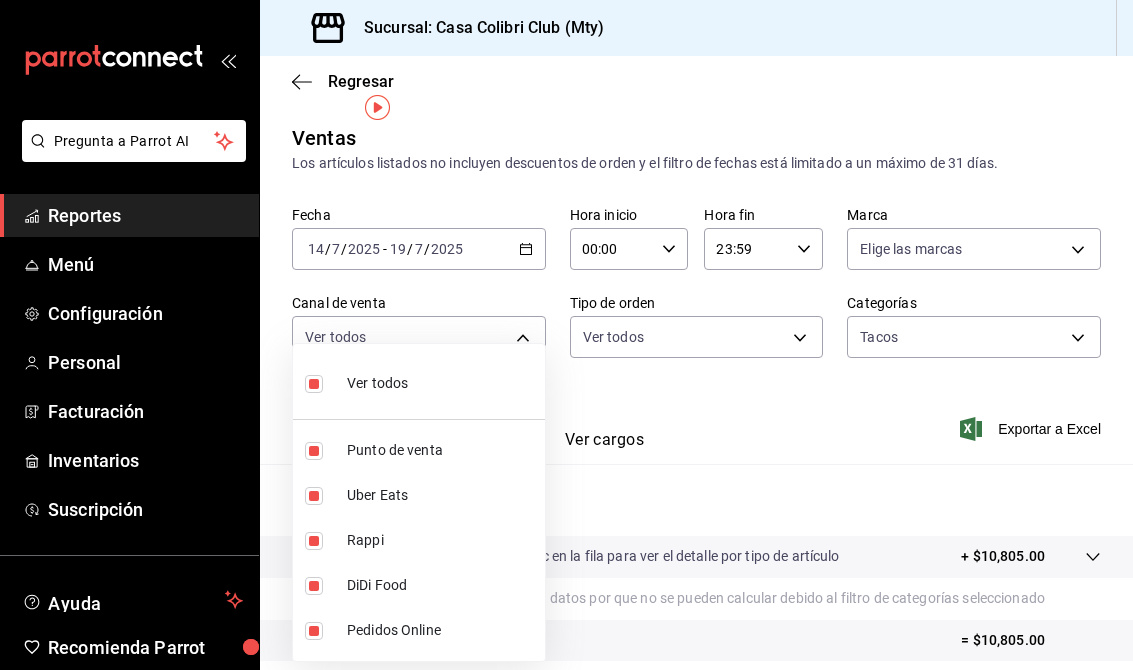 type on "PARROT,UBER_EATS,RAPPI,DIDI_FOOD,ONLINE" 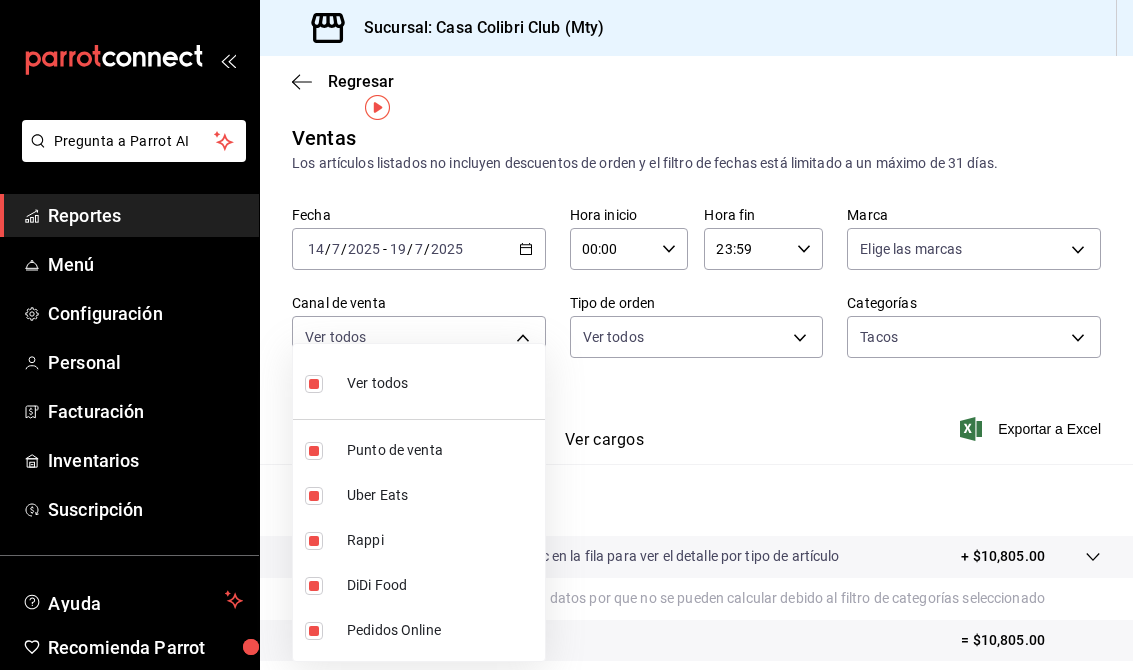 checkbox on "true" 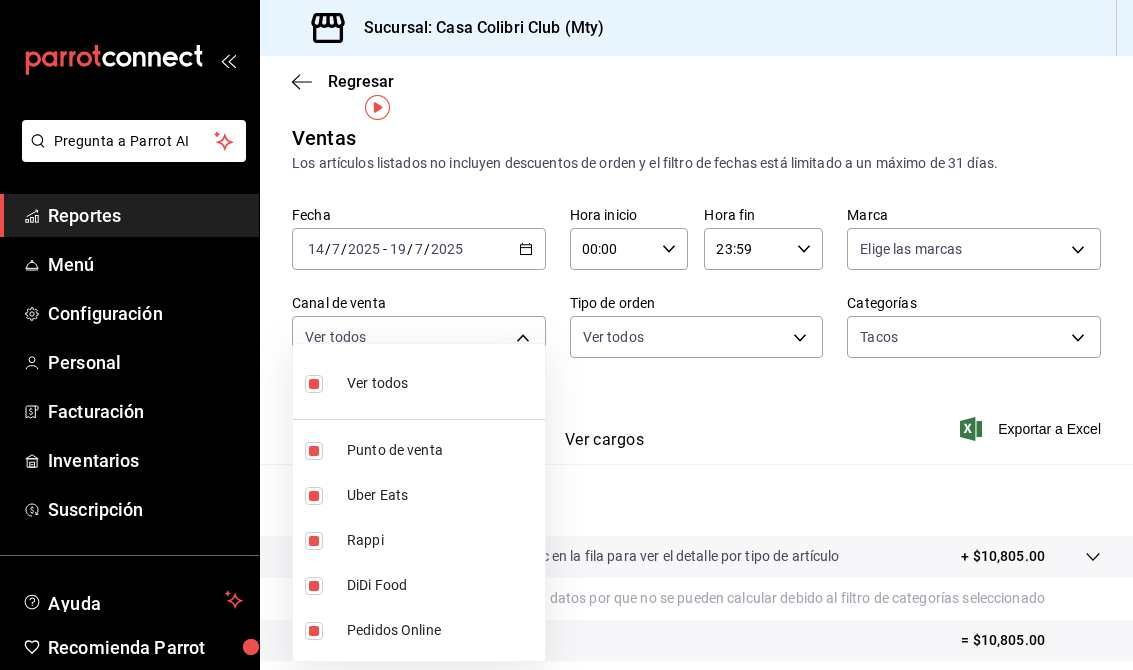 checkbox on "true" 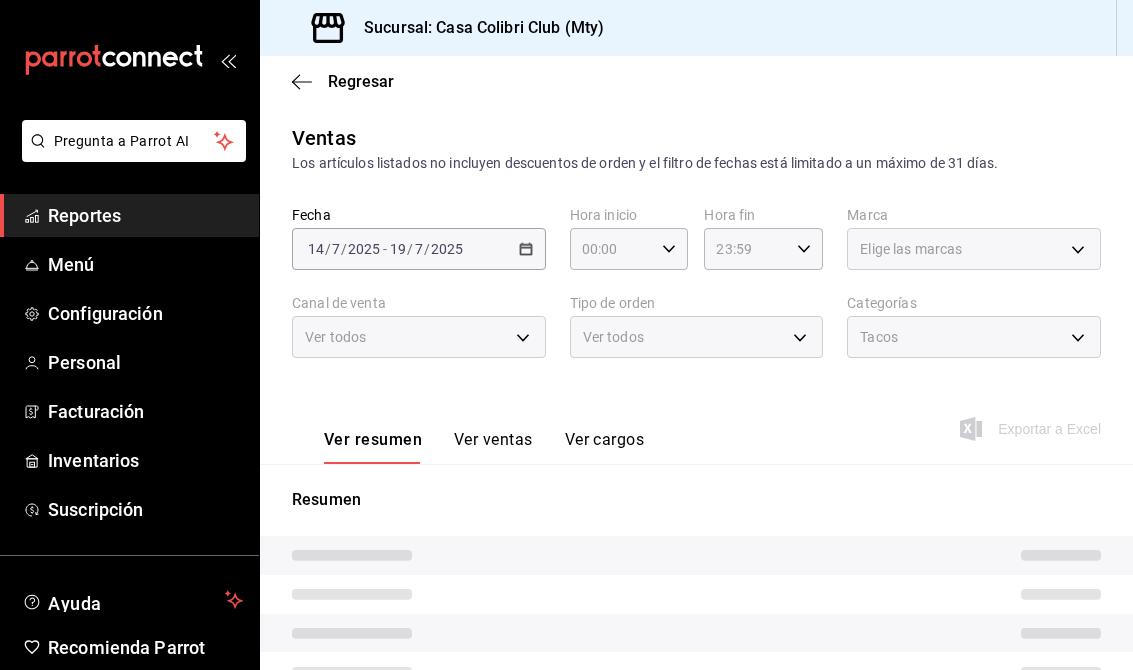 scroll, scrollTop: 0, scrollLeft: 0, axis: both 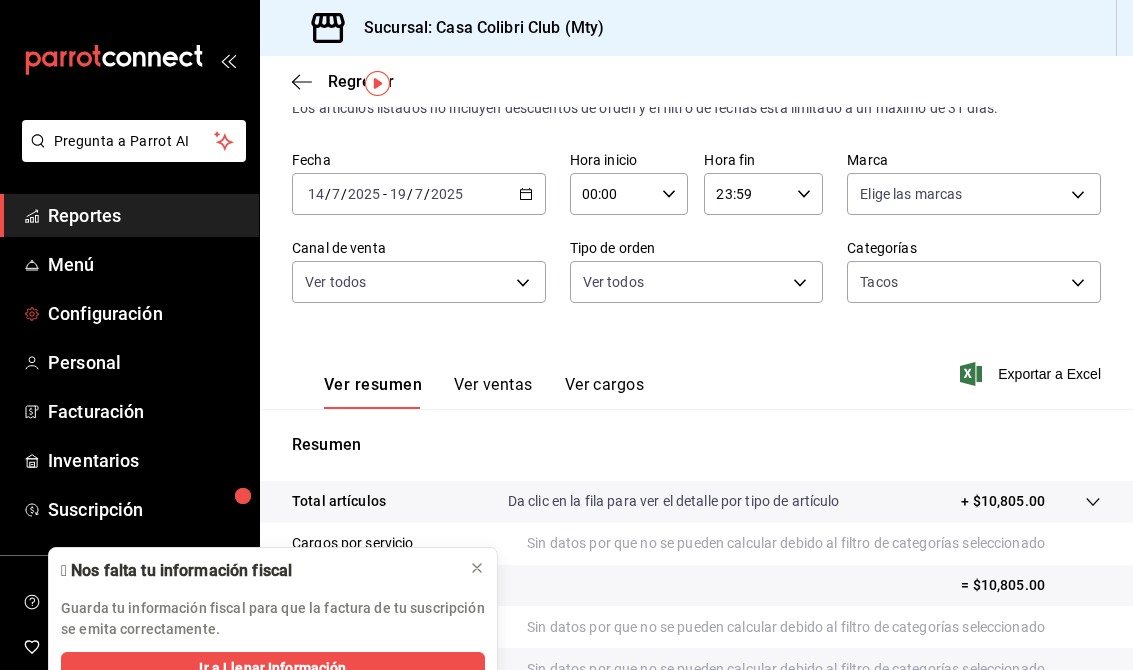 click on "Configuración" at bounding box center (145, 313) 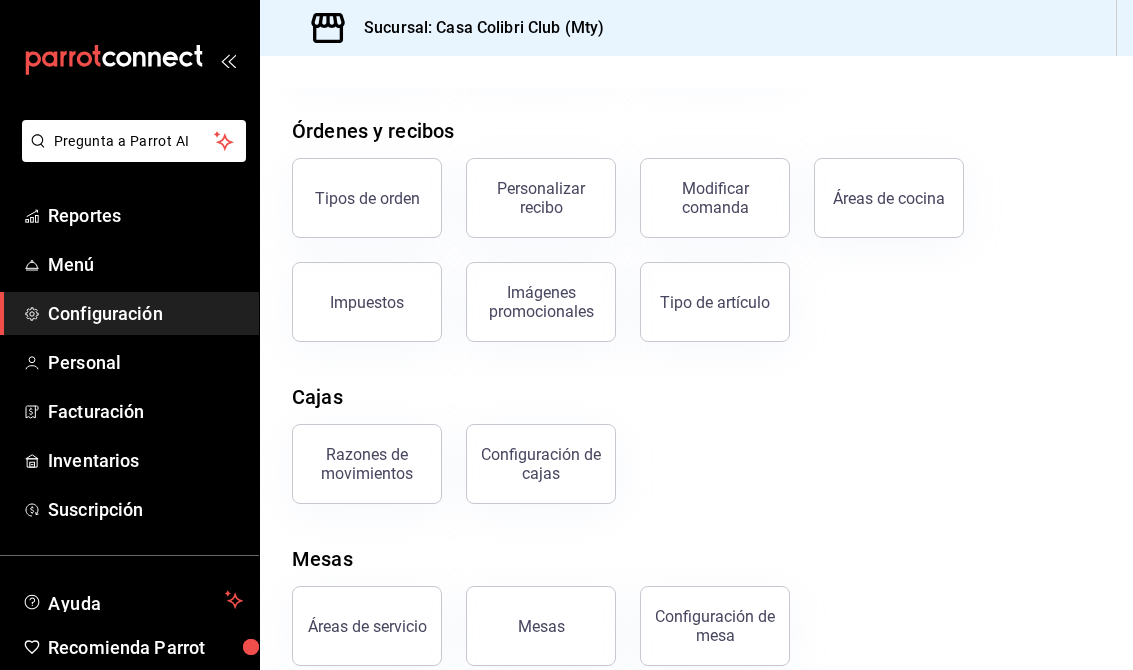 scroll, scrollTop: 313, scrollLeft: 0, axis: vertical 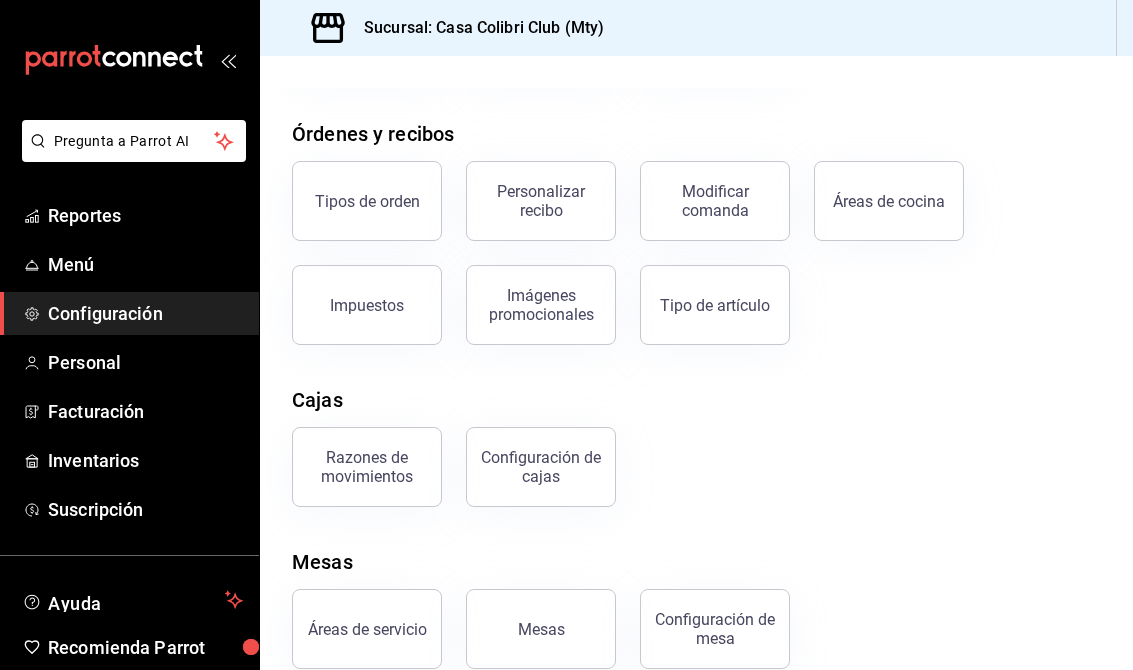 click on "Menú" at bounding box center (145, 264) 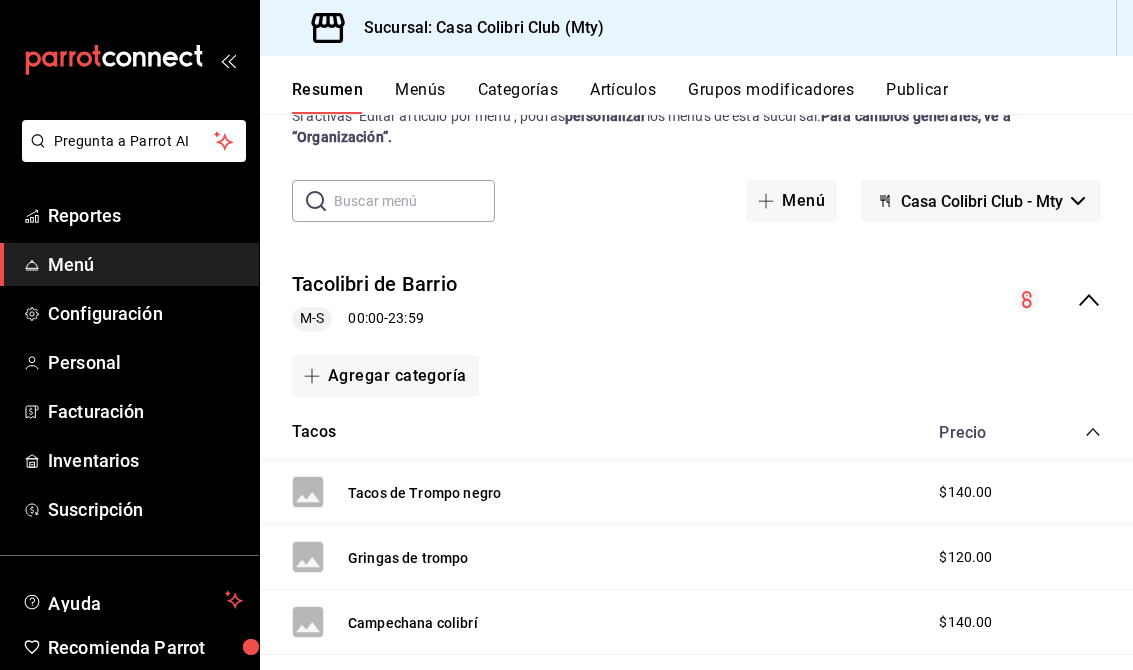 scroll, scrollTop: 88, scrollLeft: 0, axis: vertical 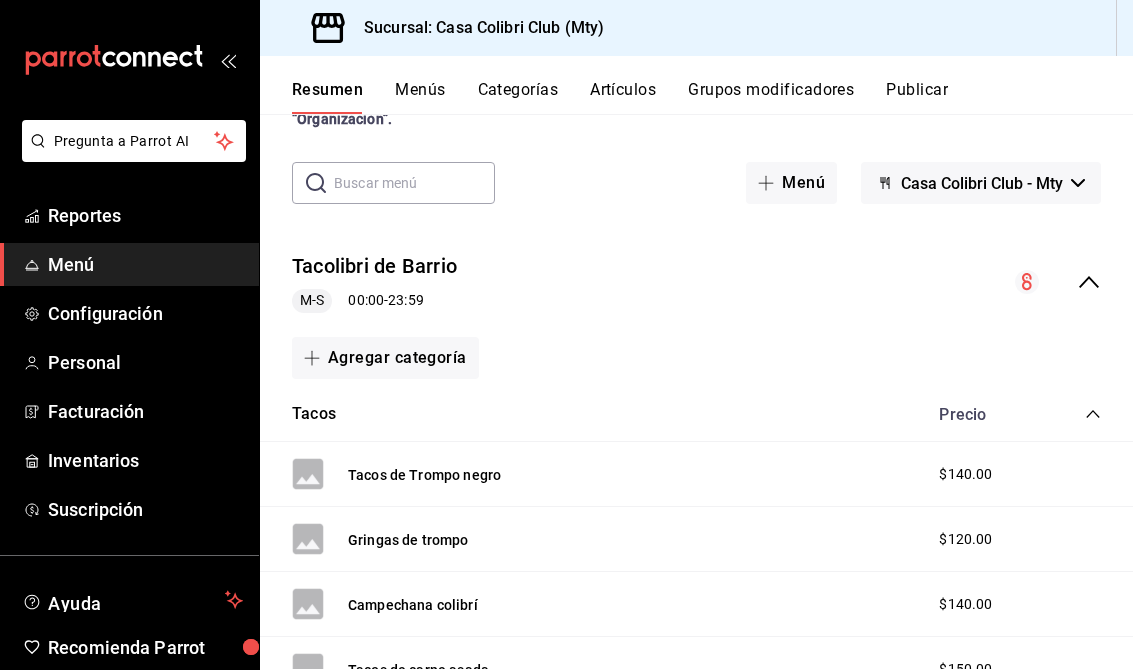 click on "Tacolibri de Barrio" at bounding box center [374, 266] 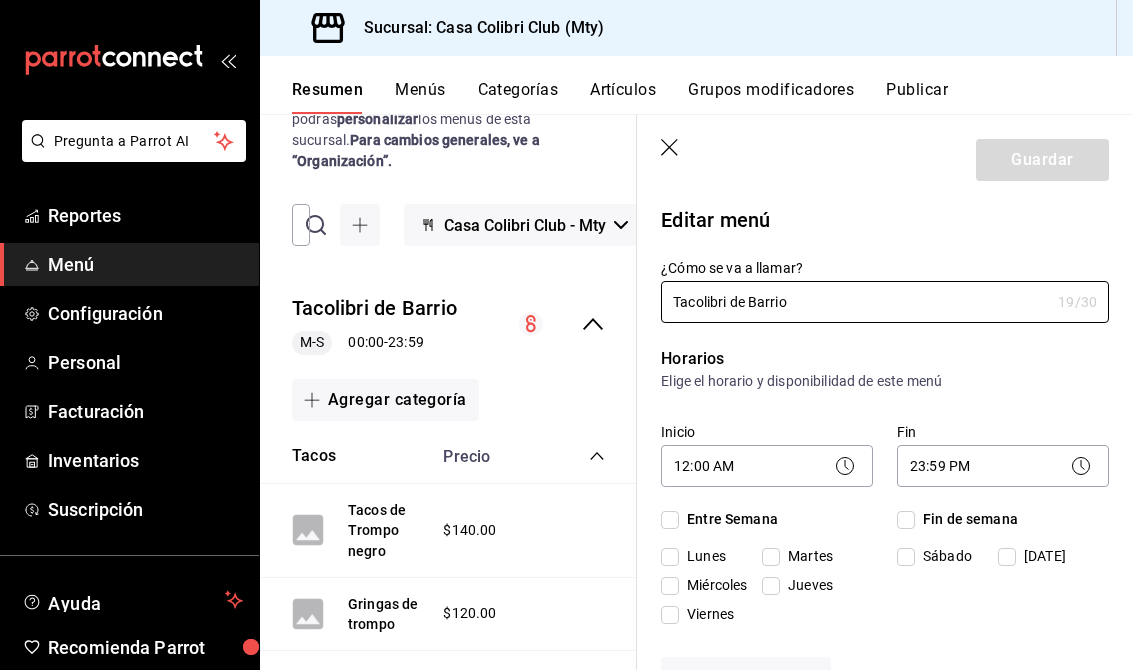 checkbox on "true" 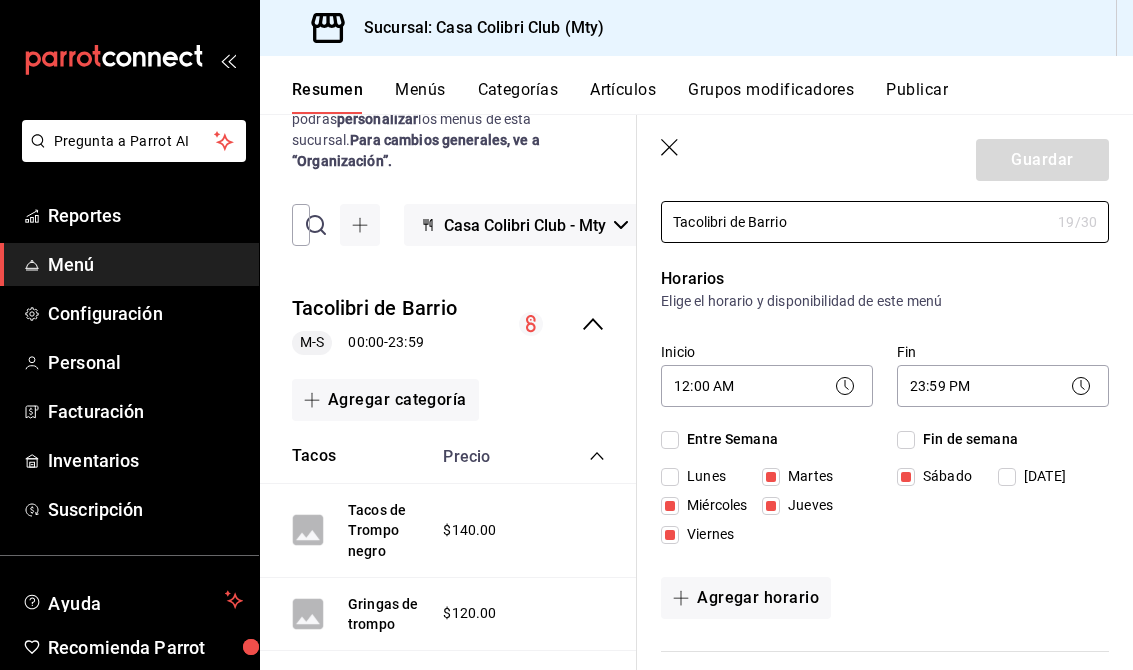 scroll, scrollTop: 81, scrollLeft: 0, axis: vertical 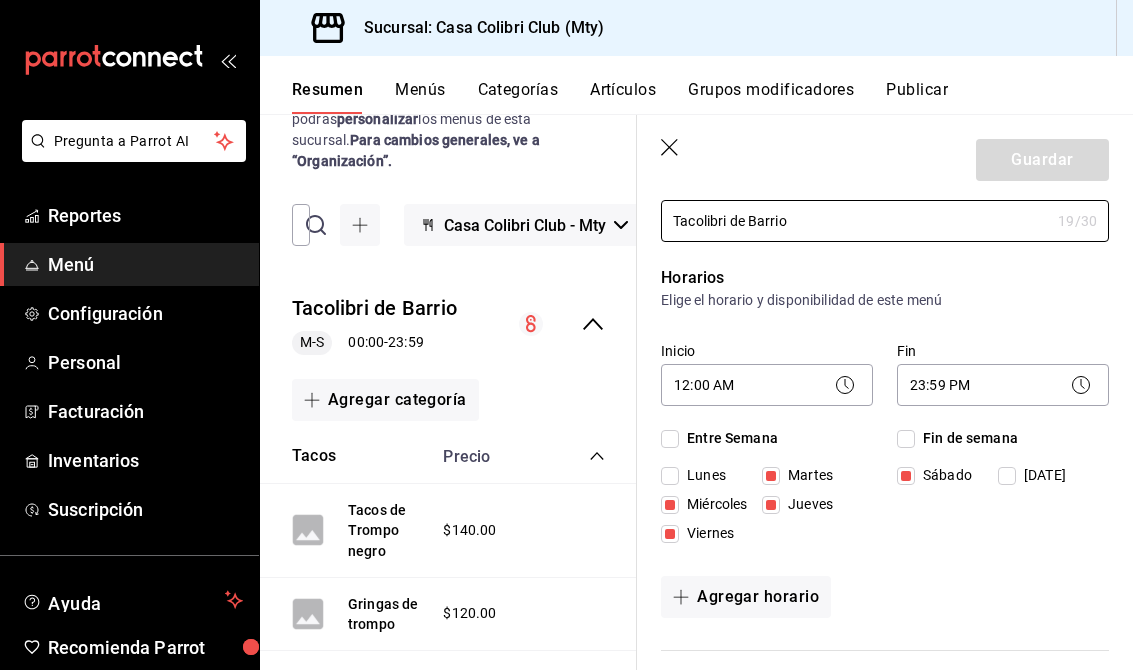 click on "Domingo" at bounding box center (1007, 476) 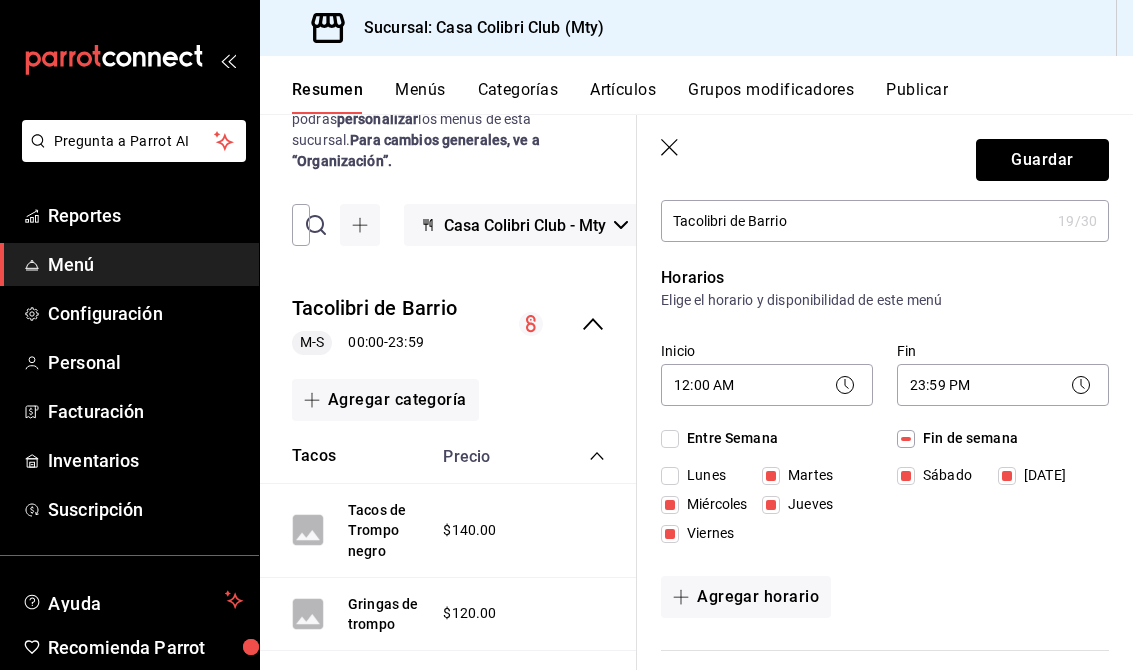 click on "Guardar" at bounding box center [1042, 160] 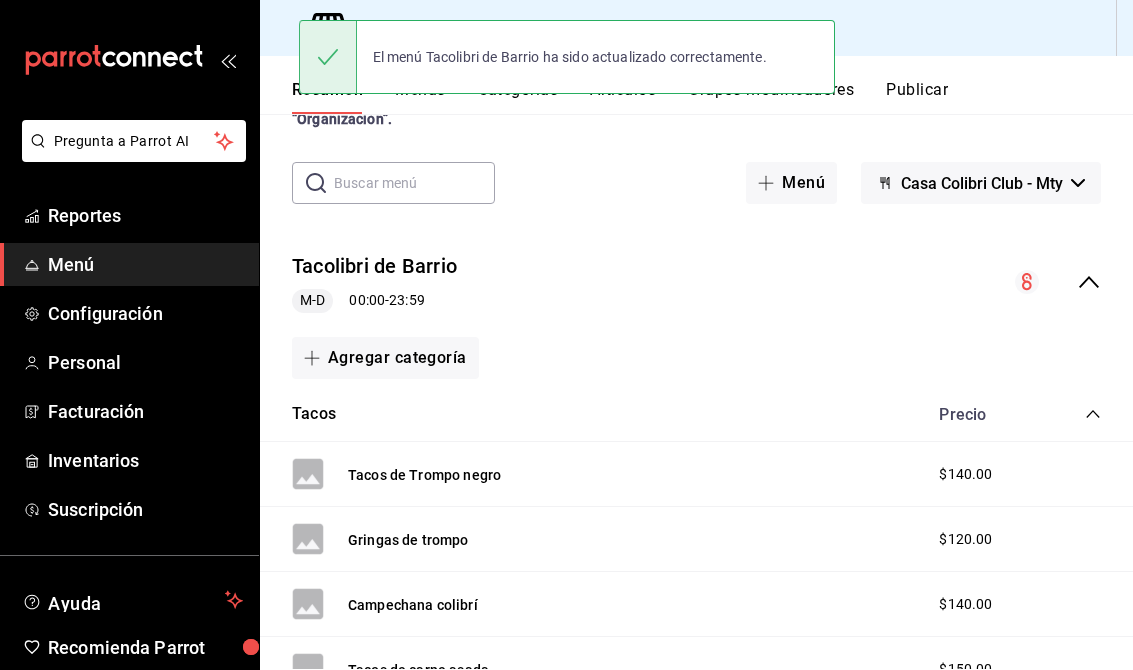 scroll, scrollTop: 0, scrollLeft: 0, axis: both 